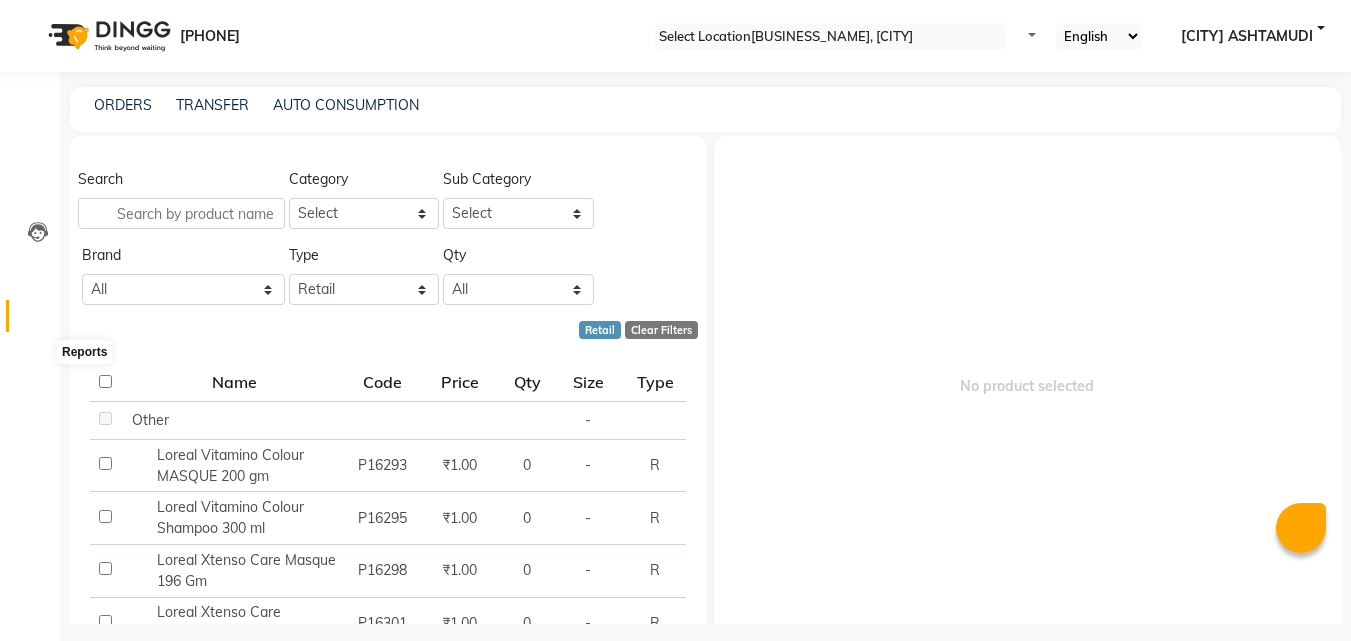 click at bounding box center (38, 363) 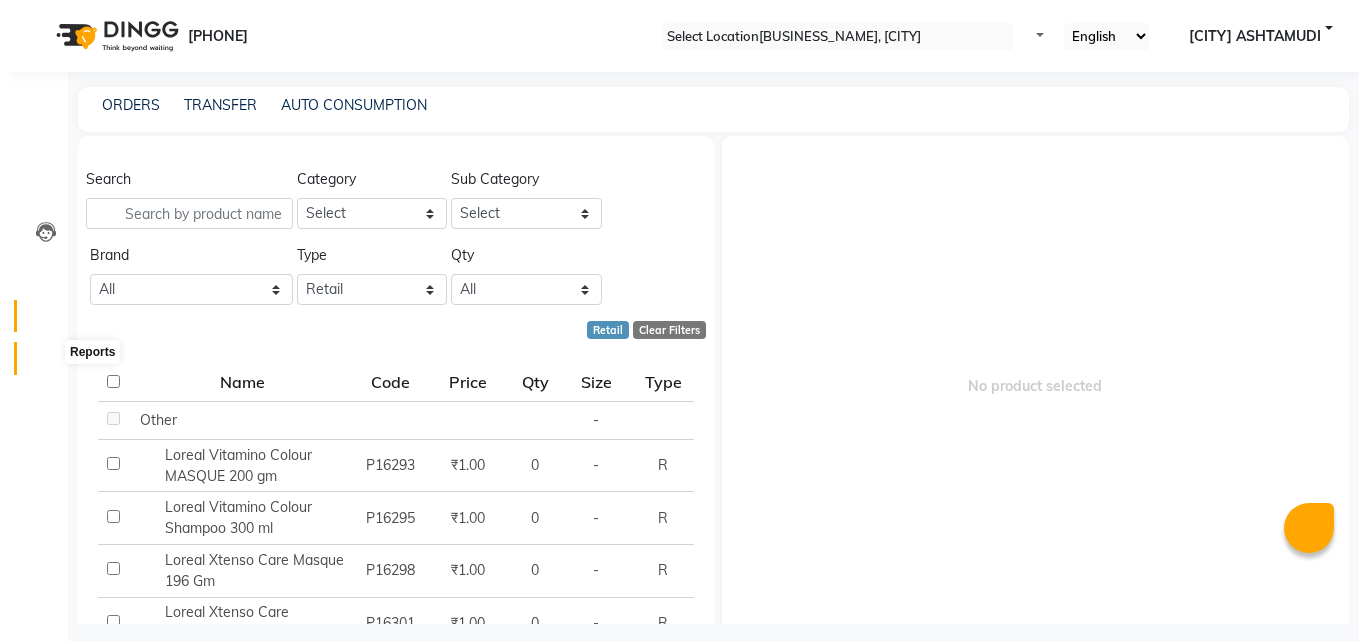 scroll, scrollTop: 0, scrollLeft: 0, axis: both 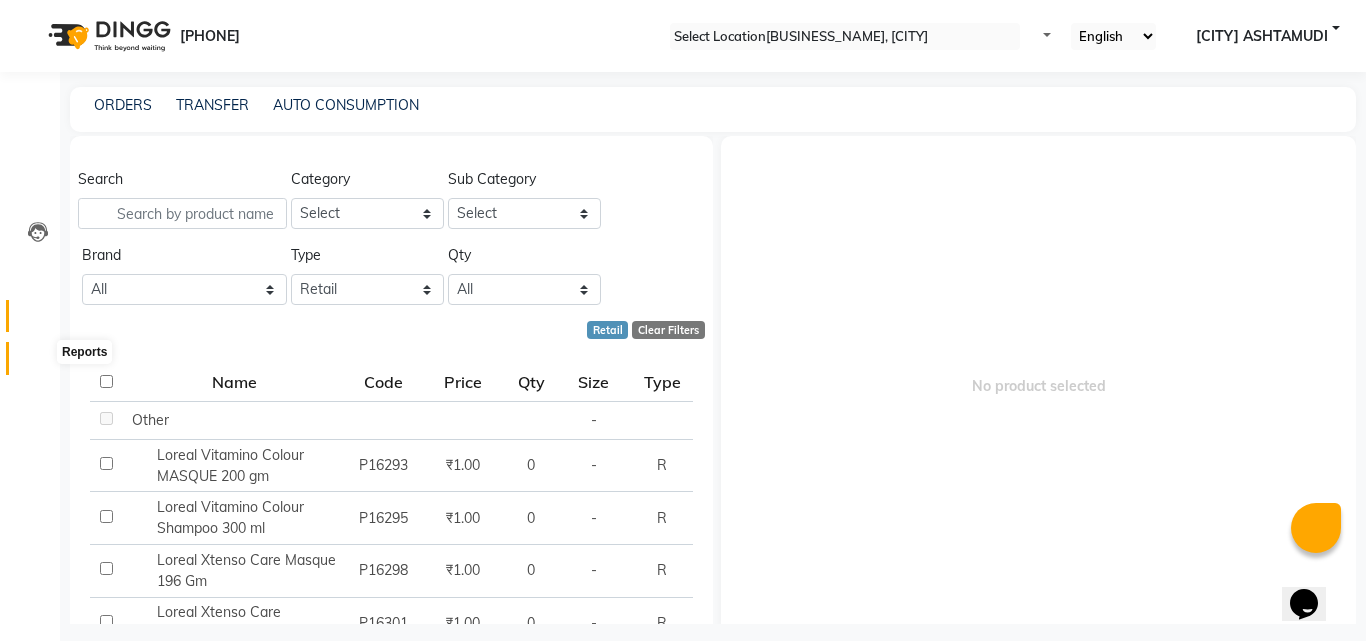 click on "Reports" at bounding box center [30, 358] 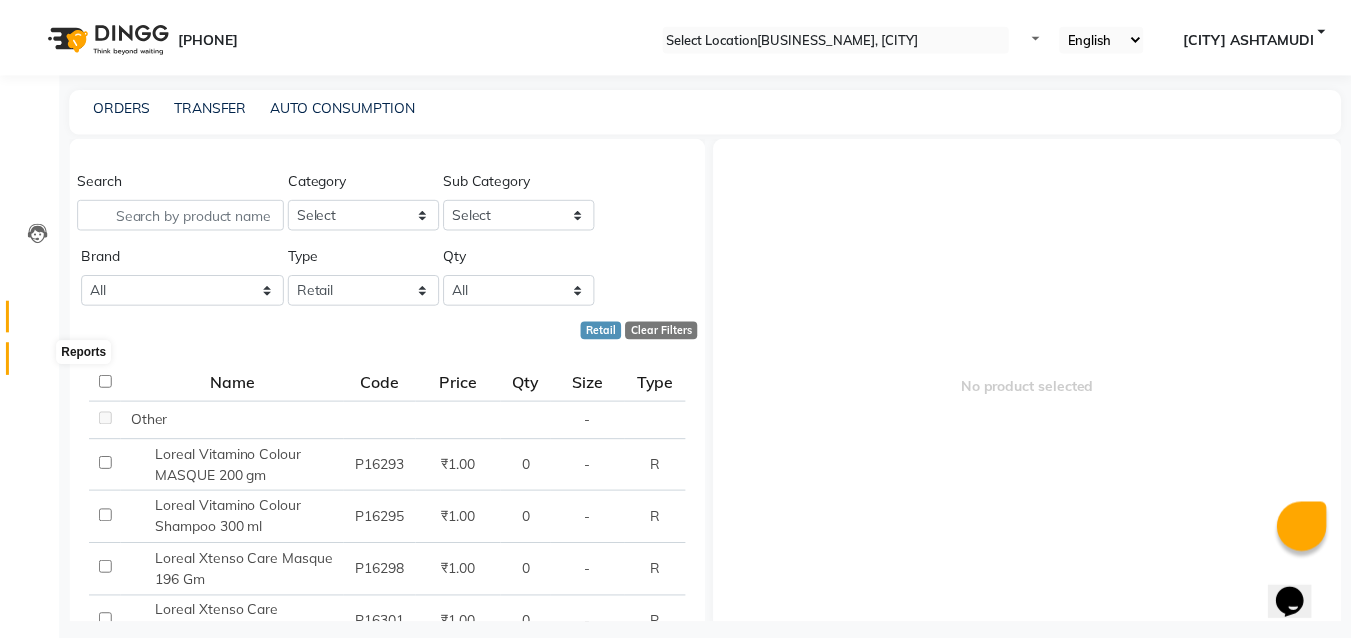 scroll, scrollTop: 0, scrollLeft: 0, axis: both 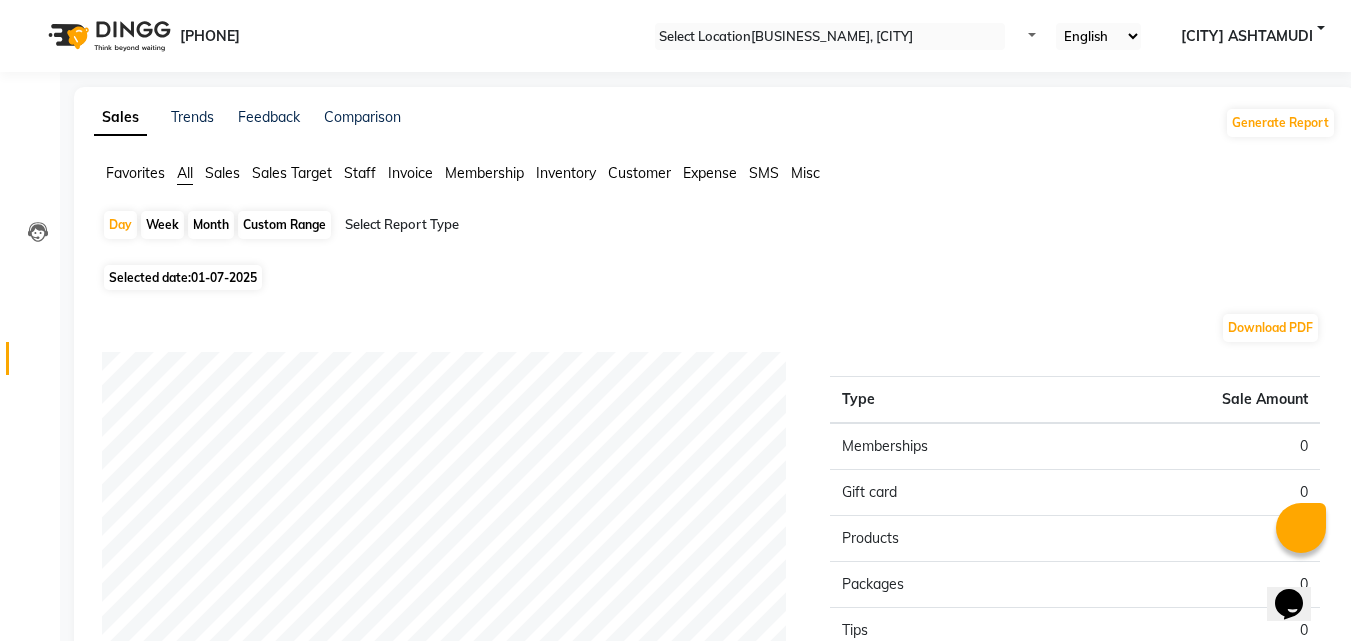 drag, startPoint x: 318, startPoint y: 221, endPoint x: 301, endPoint y: 265, distance: 47.169907 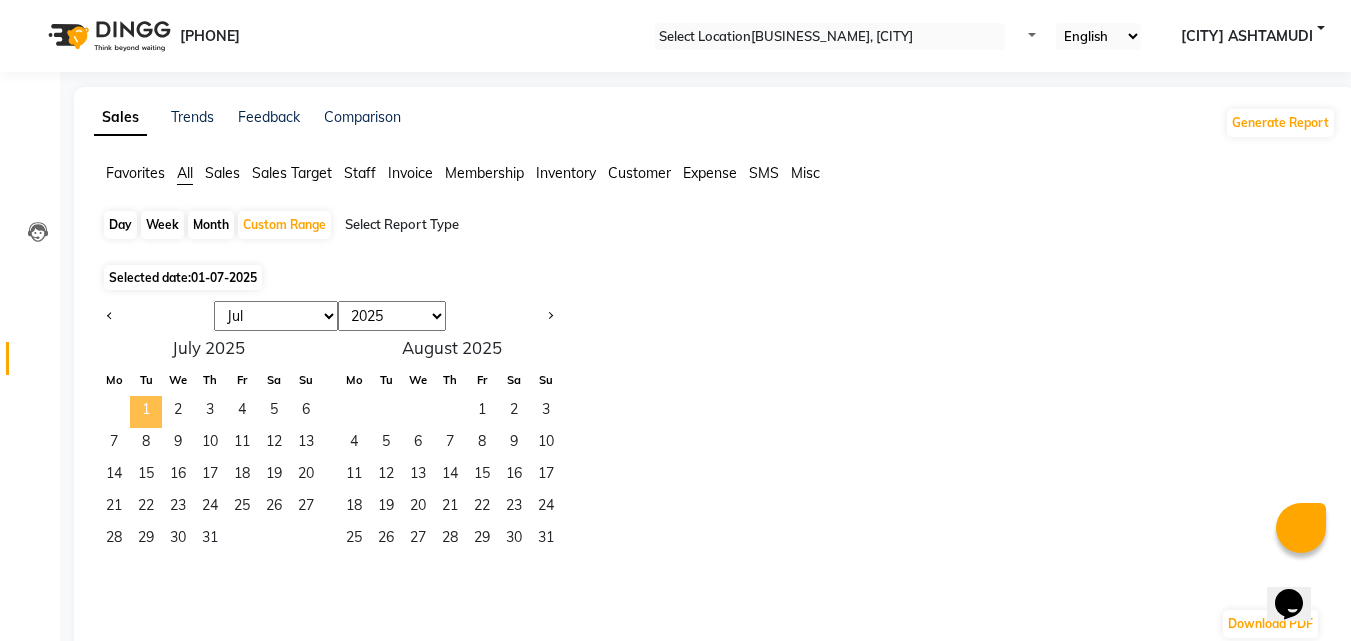 click on "1" at bounding box center (146, 412) 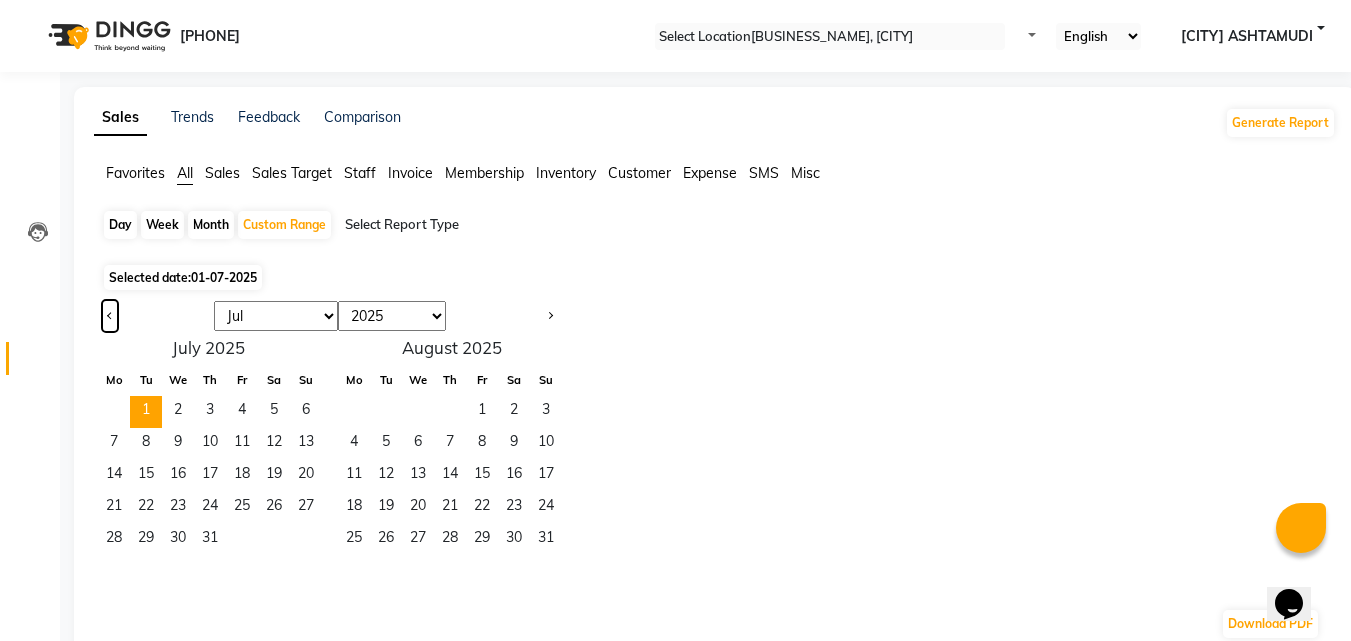 click at bounding box center [110, 316] 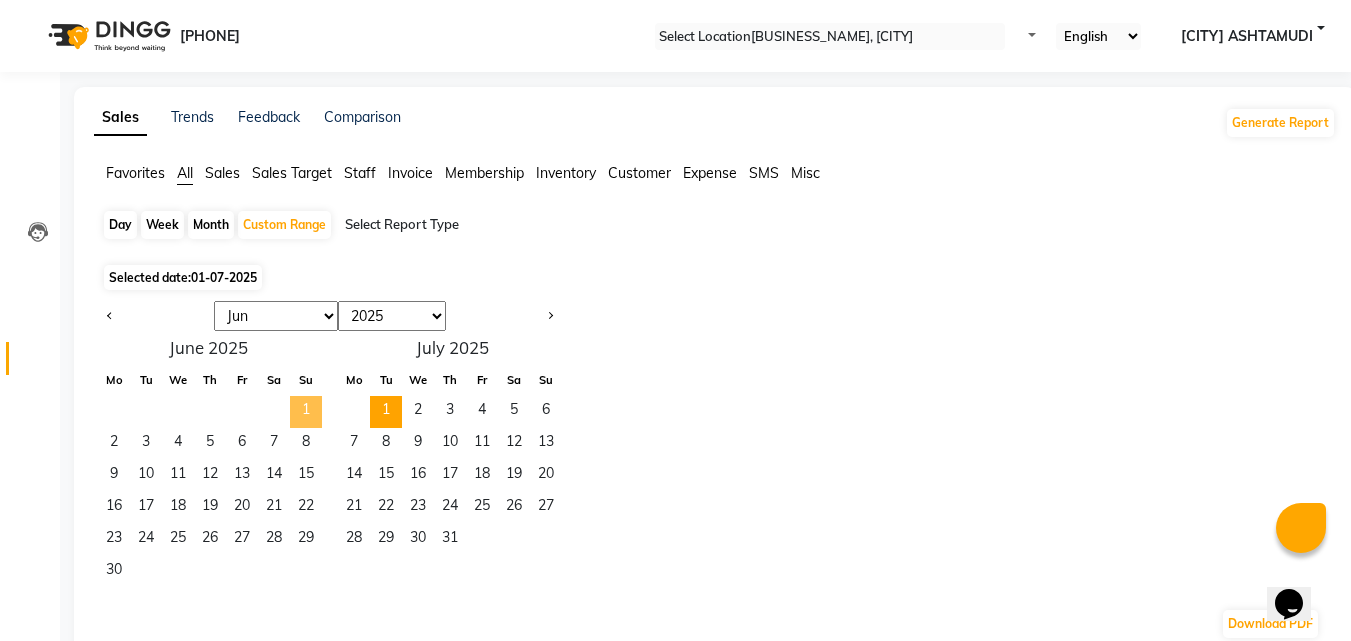 click on "1" at bounding box center [306, 412] 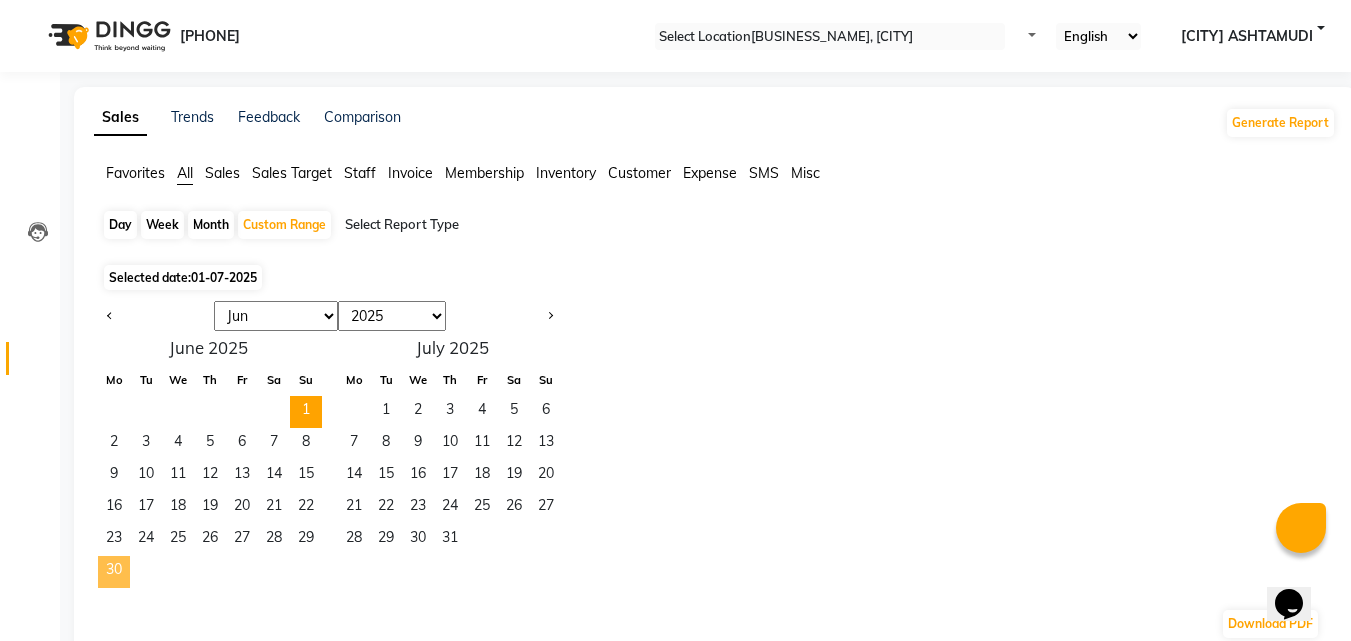 click on "30" at bounding box center (114, 572) 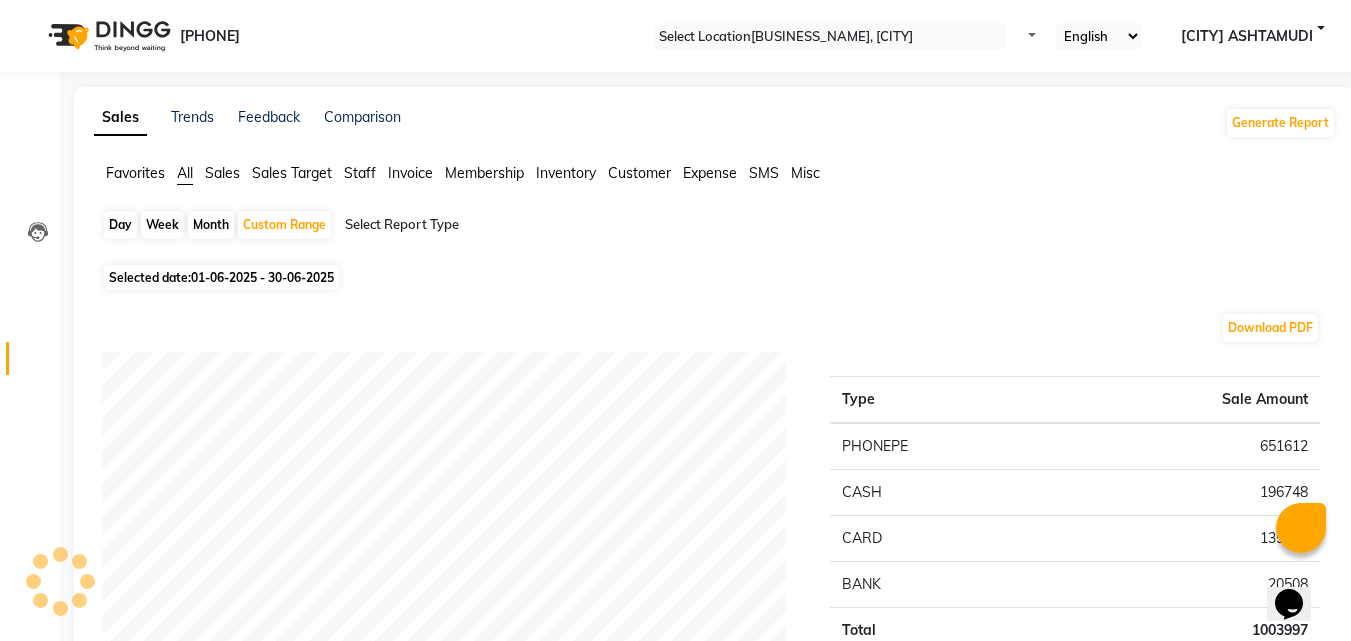 click on "Expense" at bounding box center [135, 173] 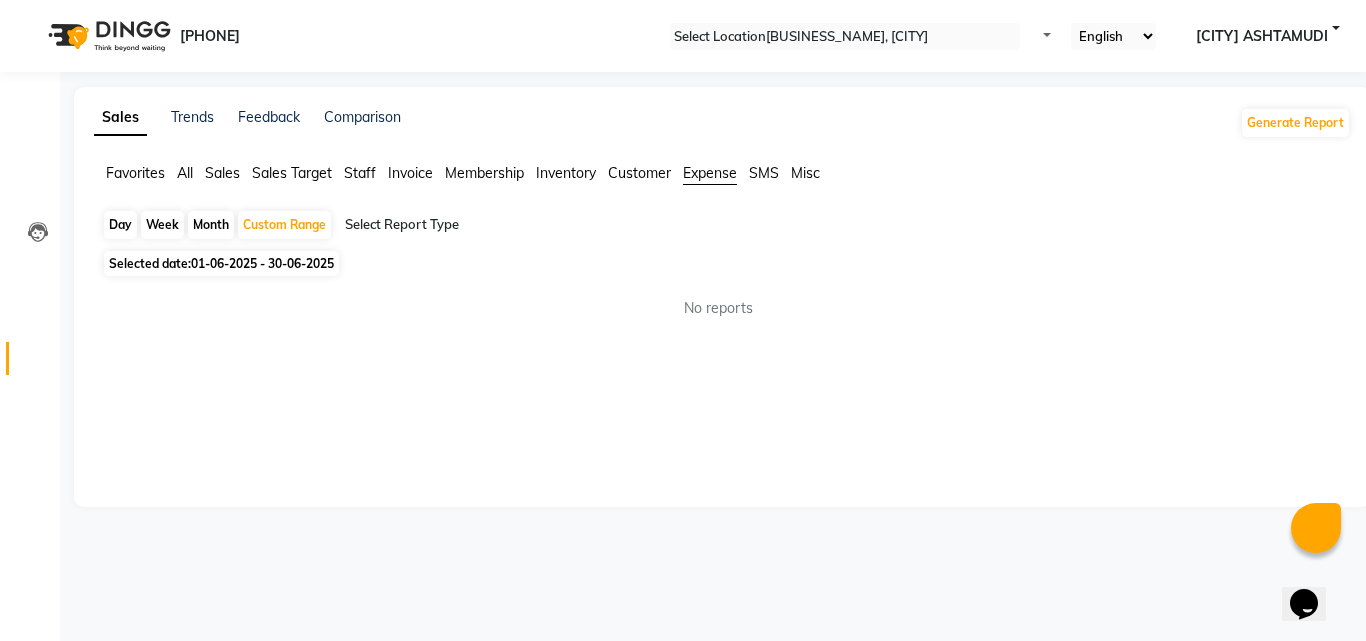 click at bounding box center [516, 225] 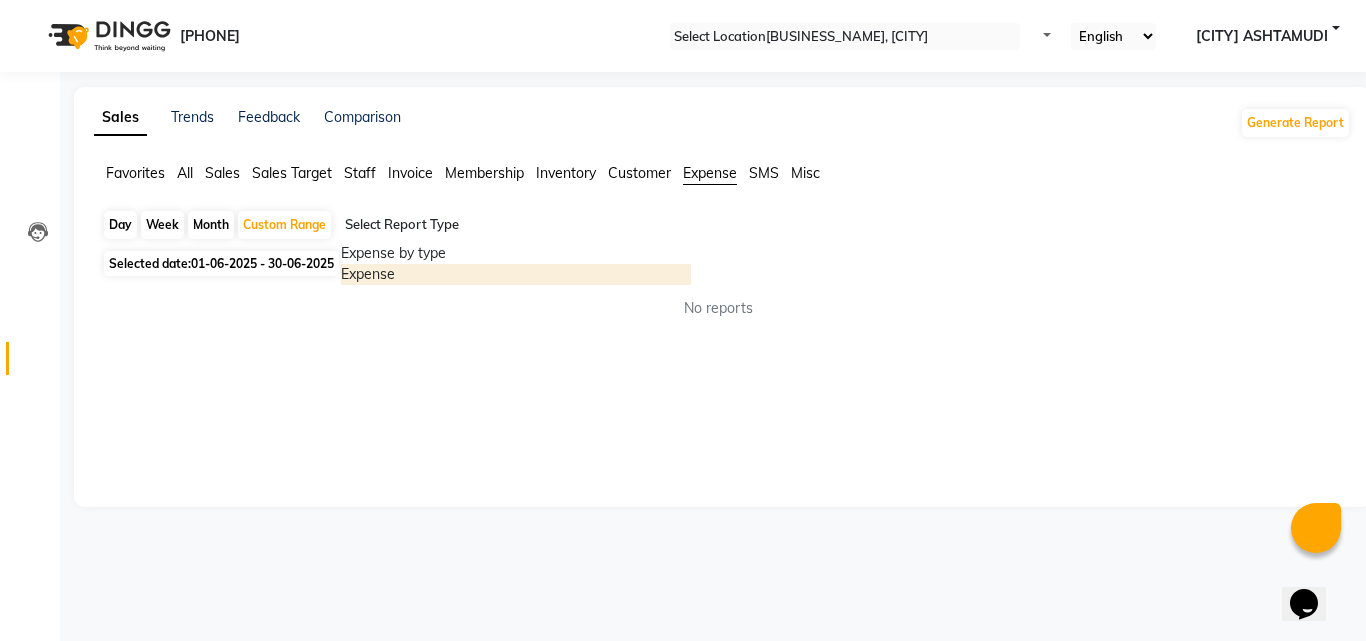 click on "Expense" at bounding box center (516, 274) 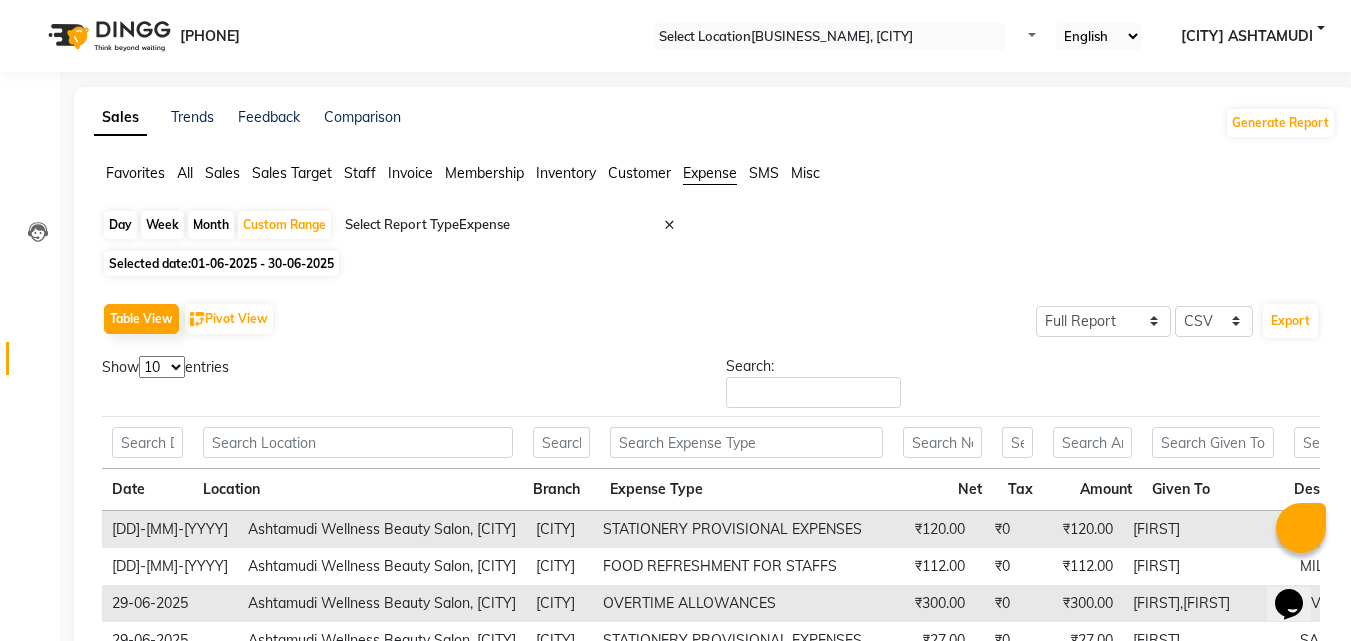 click on "30-06-2025 Ashtamudi Wellness Beauty Salon, [CITY] [CITY] STATIONERY PROVISIONAL EXPENSES ₹120.00 ₹0 ₹120.00 Jiju WASH BASIN WESLE CASH 30-06-2025 Ashtamudi Wellness Beauty Salon, [CITY] [CITY] FOOD REFRESHMENT FOR STAFFS ₹112.00 ₹0 ₹112.00 Gracy MILK CASH 29-06-2025 Ashtamudi Wellness Beauty Salon, [CITY] [CITY] OVERTIME ALLOWANCES ₹300.00 ₹0 ₹300.00 Ambili,Frankly OVERTIME CASH 29-06-2025 Ashtamudi Wellness Beauty Salon, [CITY] [CITY] ₹27.00 ₹0 ₹27.00" at bounding box center (715, 575) 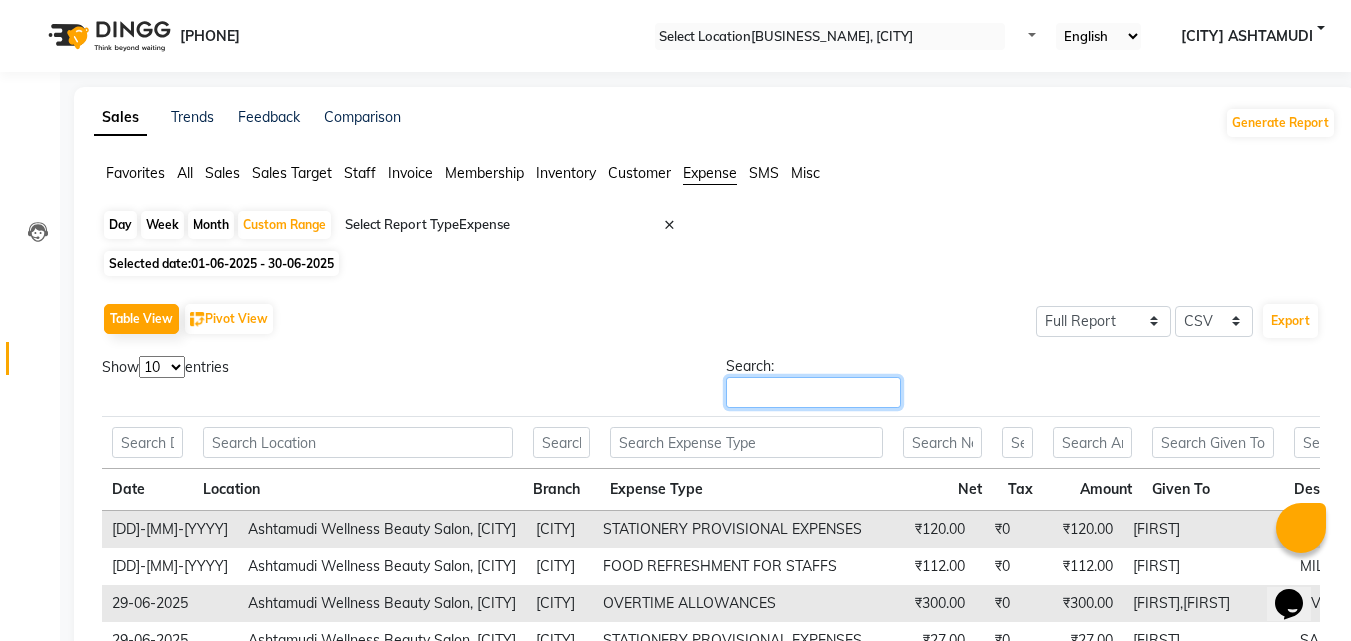 click on "Search:" at bounding box center (813, 392) 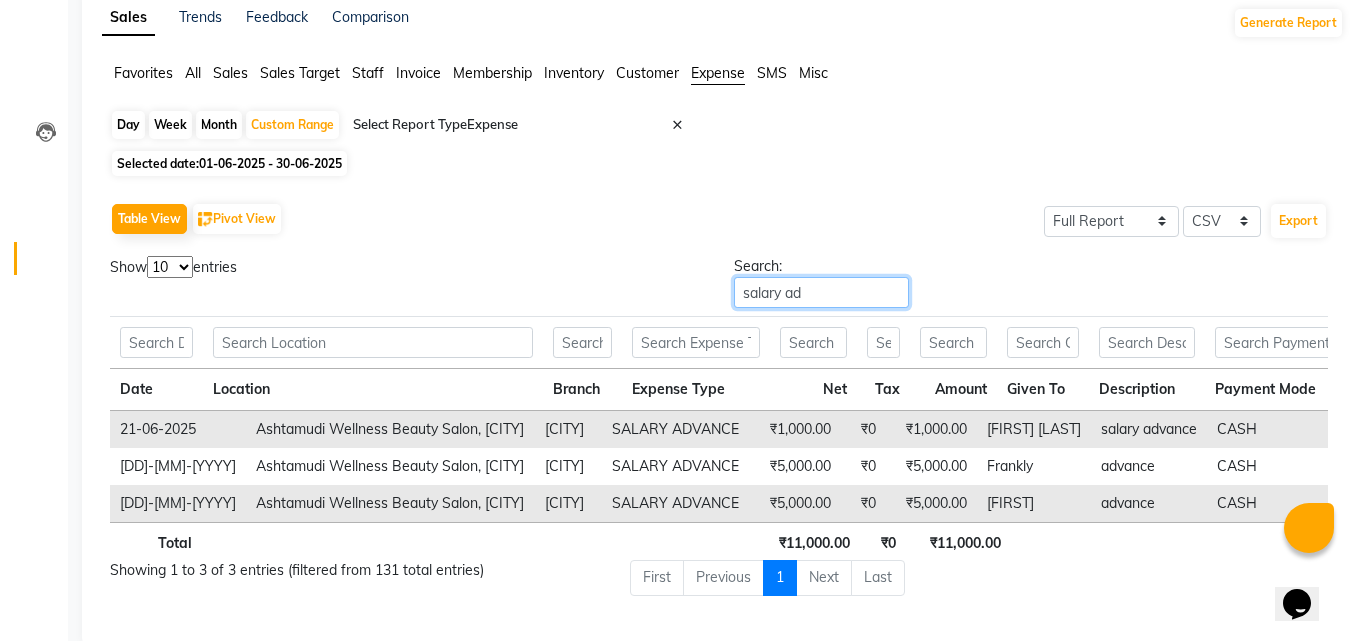 scroll, scrollTop: 0, scrollLeft: 0, axis: both 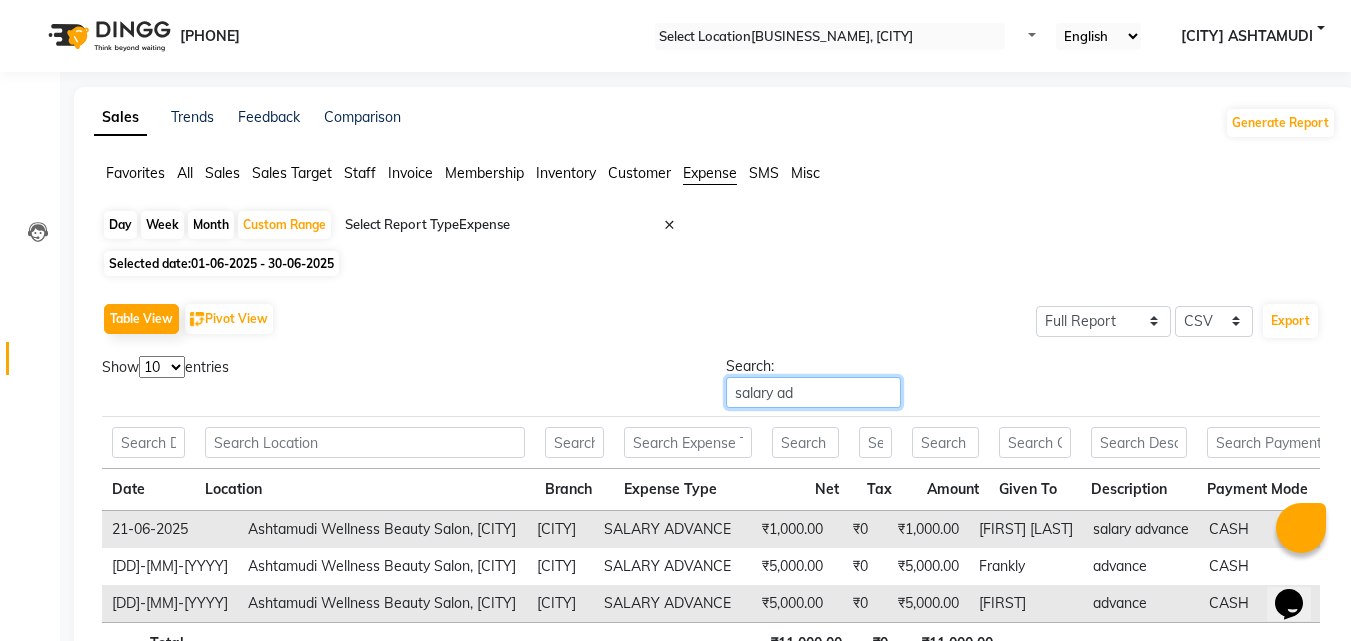 type on "salary ad" 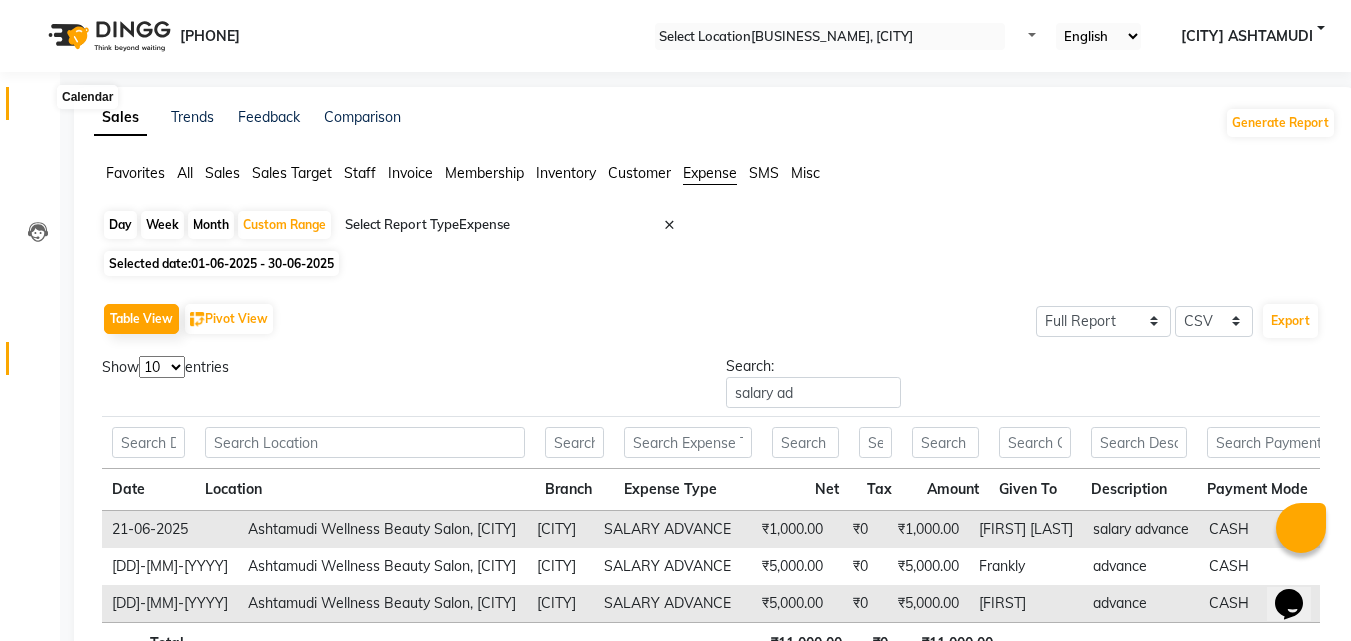 click at bounding box center [38, 108] 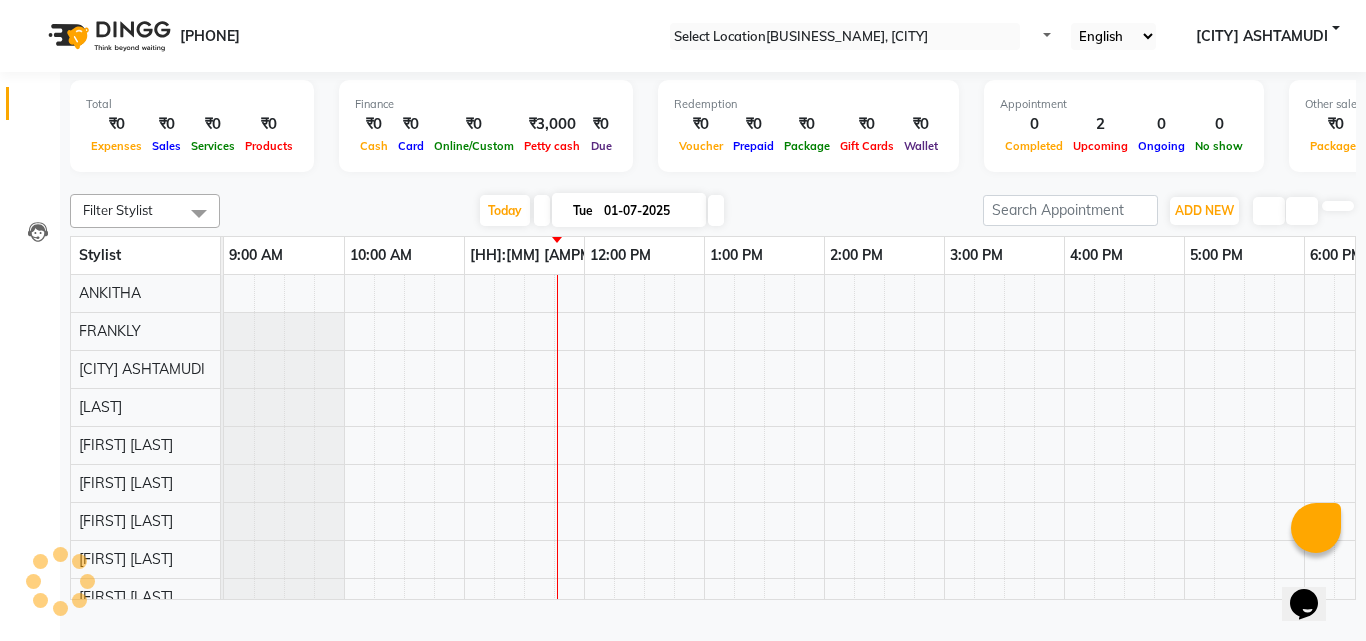 scroll, scrollTop: 0, scrollLeft: 0, axis: both 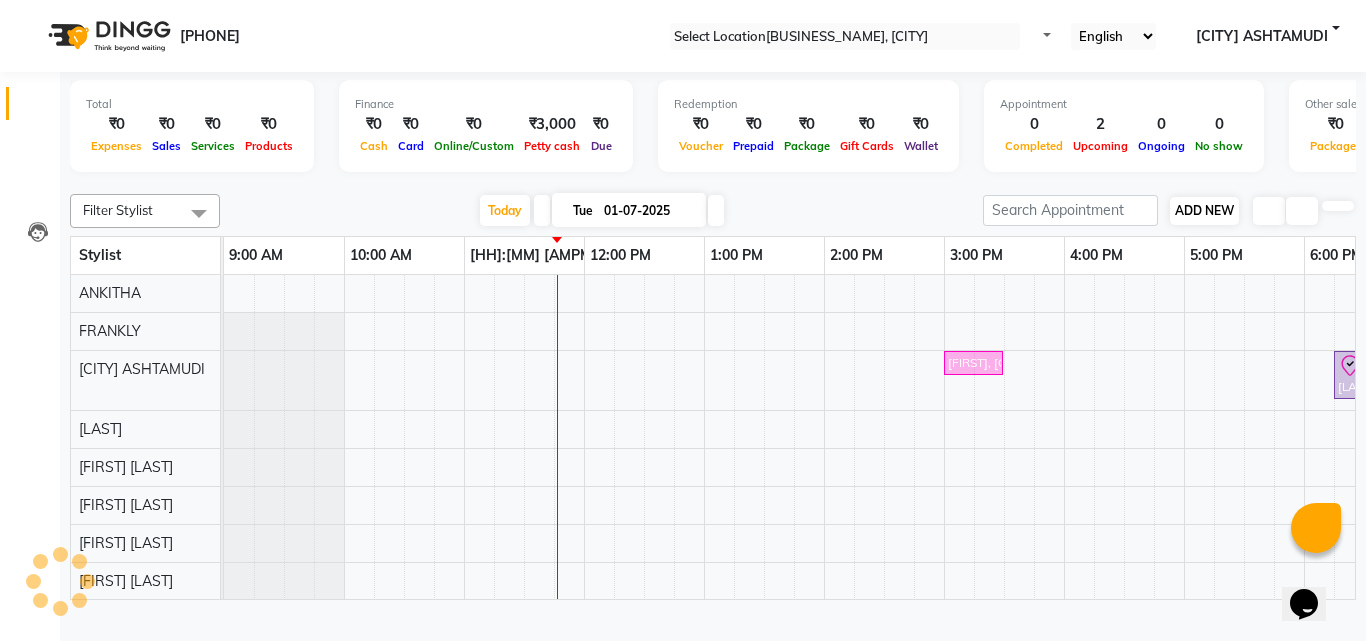 click on "ADD NEW" at bounding box center [1204, 210] 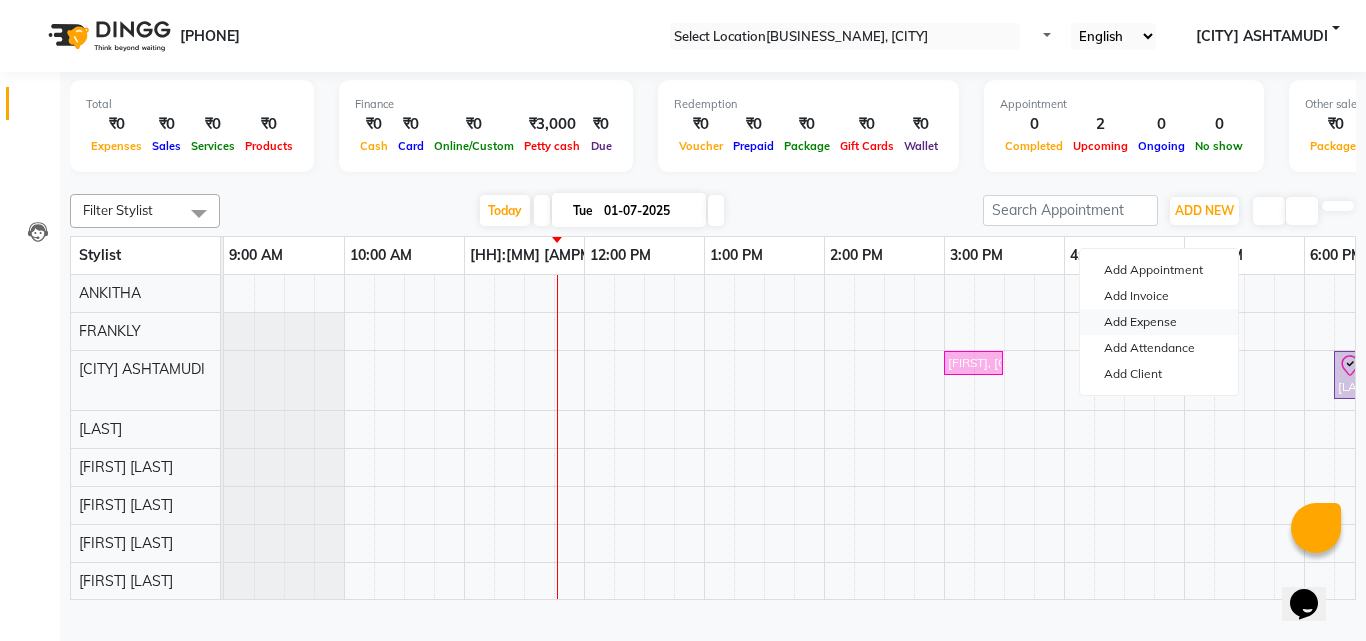 click on "Add Expense" at bounding box center [1159, 322] 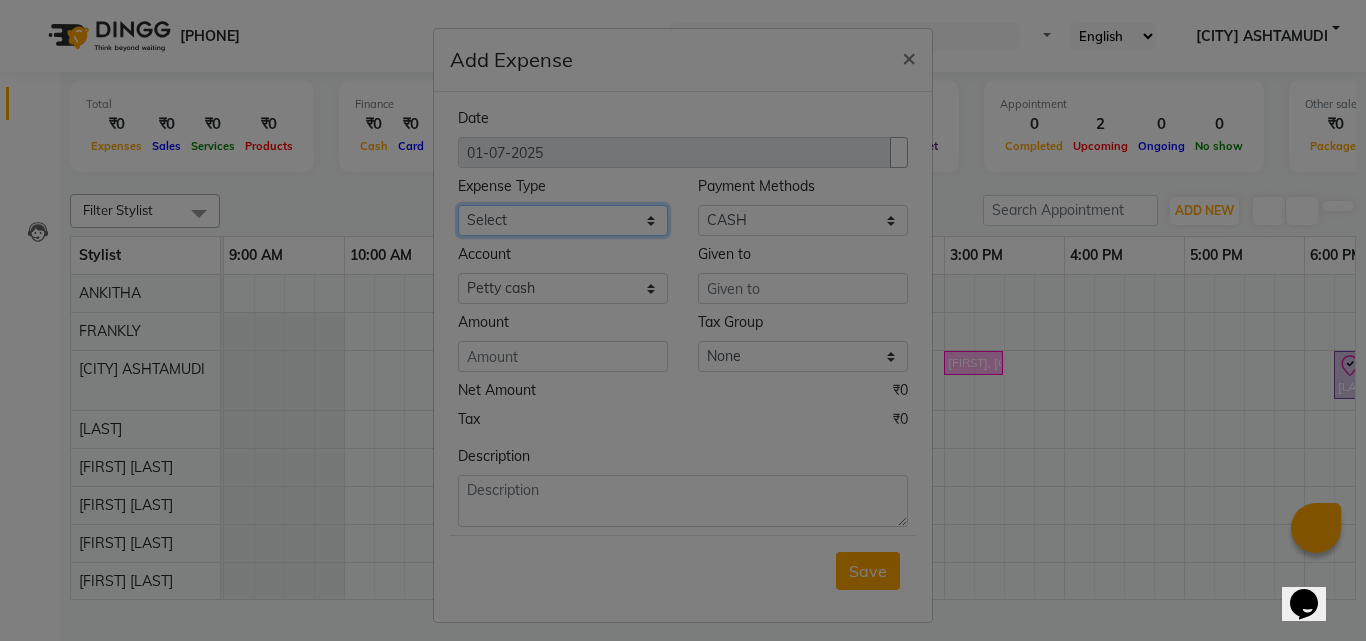 drag, startPoint x: 554, startPoint y: 208, endPoint x: 552, endPoint y: 233, distance: 25.079872 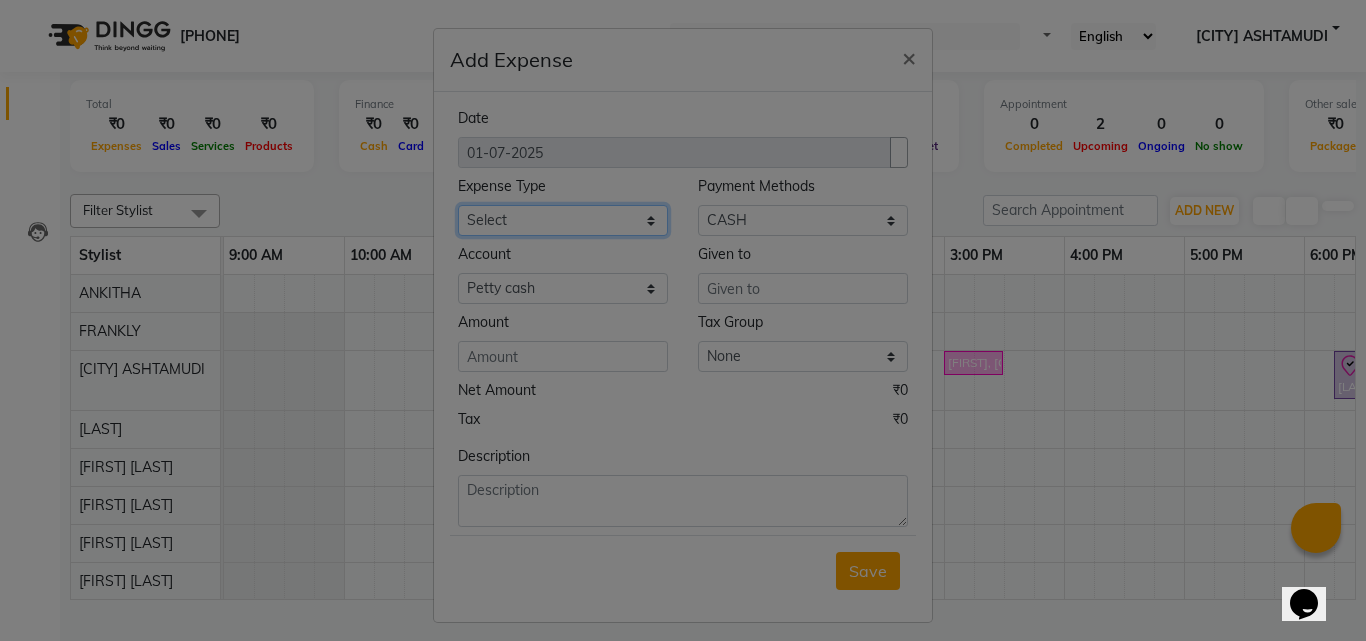 click on "Select ACCOMODATION EXPENSES ADVERTISEMENT SALES PROMOTIONAL EXPENSES Bonus BRIDAL ACCESSORIES REFUND BRIDAL COMMISSION BRIDAL FOOD BRIDAL INCENTIVES BRIDAL ORNAMENTS REFUND BRIDAL TA CASH DEPOSIT RAK BANK COMPUTER ACCESSORIES MOBILE PHONE Donation and Charity Expenses ELECTRICITY CHARGES ELECTRONICS FITTINGS Event Expense FISH FOOD EXPENSES FOOD REFRESHMENT FOR CLIENTS FOOD REFRESHMENT FOR STAFFS Freight And Forwarding Charges FUEL FOR GENERATOR FURNITURE AND EQUIPMENTS Gifts for Clients GIFTS FOR STAFFS GOKULAM CHITS HOSTEL RENT LAUNDRY EXPENSES LICENSE OTHER FEES LOADING UNLOADING CHARGES Medical Expenses MEHNDI PAYMENTS MISCELLANEOUS EXPENSES NEWSPAPER PERIODICALS Ornaments Maintenance Expense OVERTIME ALLOWANCES Payment For Pest Control Perfomance based incentives POSTAGE COURIER CHARGES Printing PRINTING STATIONERY EXPENSES PROFESSIONAL TAX REPAIRS MAINTENANCE ROUND OFF Salary SALARY ADVANCE Sales Incentives Membership Card SALES INCENTIVES PRODUCT SALES INCENTIVES SERVICES SALON ESSENTIALS SALON RENT" at bounding box center [563, 220] 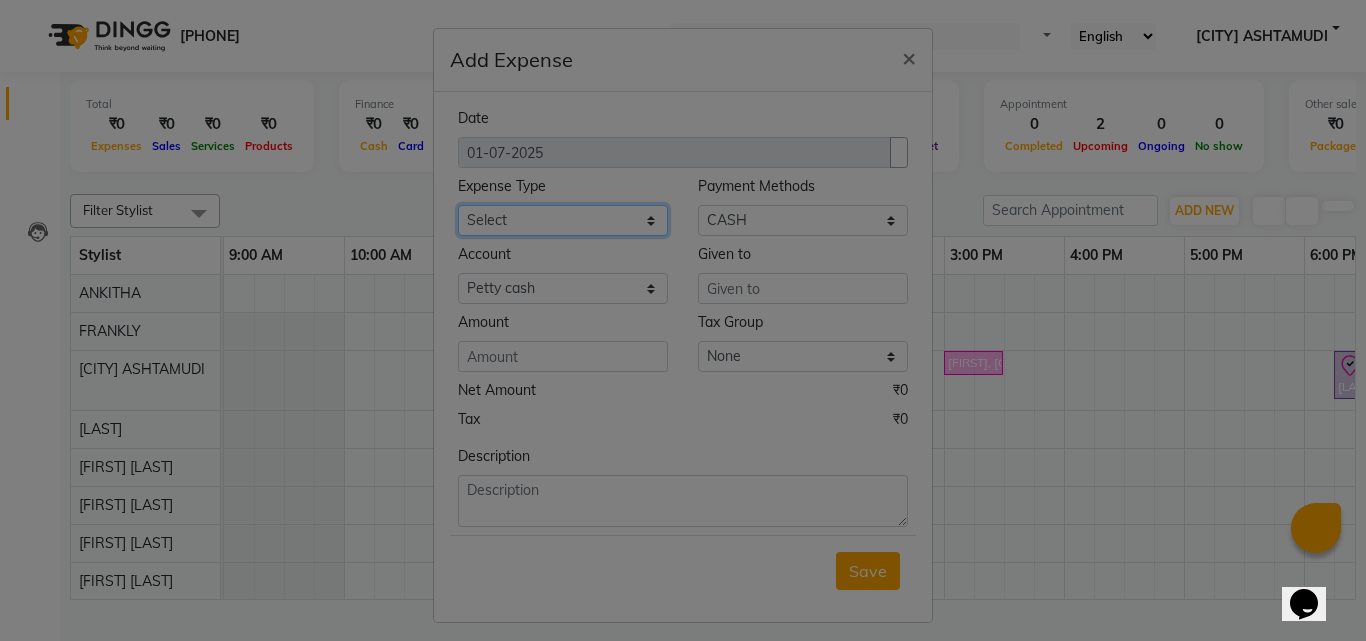 select on "6181" 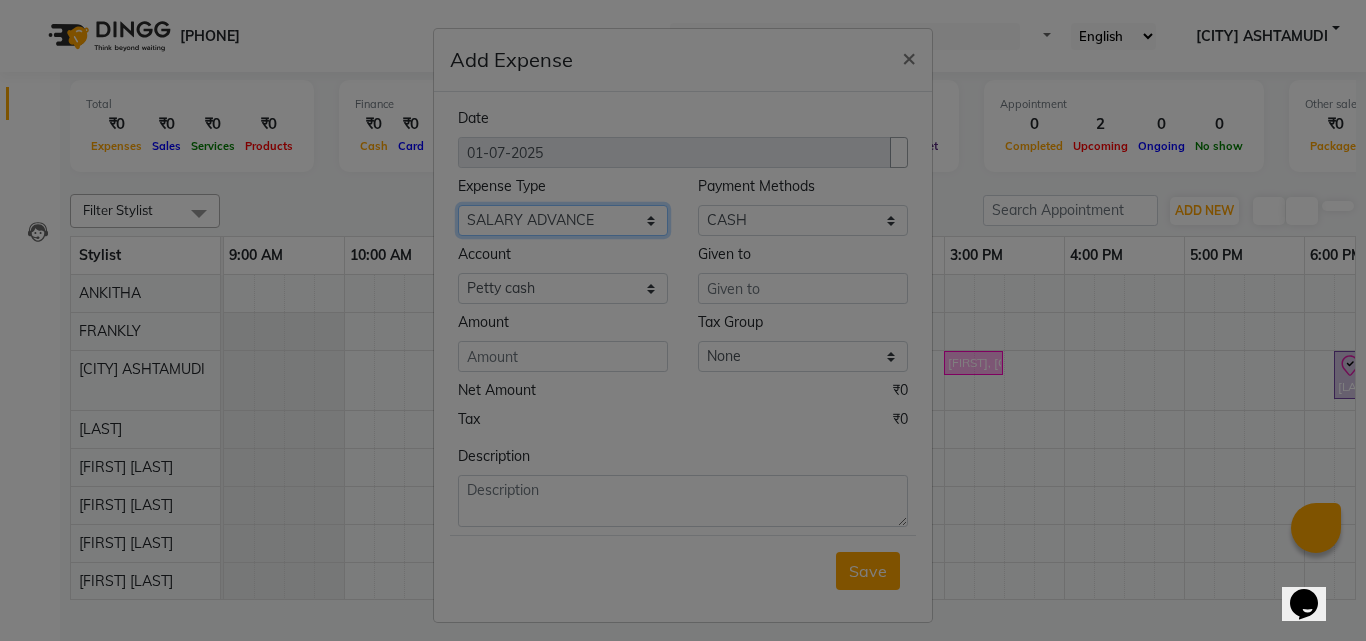 click on "Select ACCOMODATION EXPENSES ADVERTISEMENT SALES PROMOTIONAL EXPENSES Bonus BRIDAL ACCESSORIES REFUND BRIDAL COMMISSION BRIDAL FOOD BRIDAL INCENTIVES BRIDAL ORNAMENTS REFUND BRIDAL TA CASH DEPOSIT RAK BANK COMPUTER ACCESSORIES MOBILE PHONE Donation and Charity Expenses ELECTRICITY CHARGES ELECTRONICS FITTINGS Event Expense FISH FOOD EXPENSES FOOD REFRESHMENT FOR CLIENTS FOOD REFRESHMENT FOR STAFFS Freight And Forwarding Charges FUEL FOR GENERATOR FURNITURE AND EQUIPMENTS Gifts for Clients GIFTS FOR STAFFS GOKULAM CHITS HOSTEL RENT LAUNDRY EXPENSES LICENSE OTHER FEES LOADING UNLOADING CHARGES Medical Expenses MEHNDI PAYMENTS MISCELLANEOUS EXPENSES NEWSPAPER PERIODICALS Ornaments Maintenance Expense OVERTIME ALLOWANCES Payment For Pest Control Perfomance based incentives POSTAGE COURIER CHARGES Printing PRINTING STATIONERY EXPENSES PROFESSIONAL TAX REPAIRS MAINTENANCE ROUND OFF Salary SALARY ADVANCE Sales Incentives Membership Card SALES INCENTIVES PRODUCT SALES INCENTIVES SERVICES SALON ESSENTIALS SALON RENT" at bounding box center (563, 220) 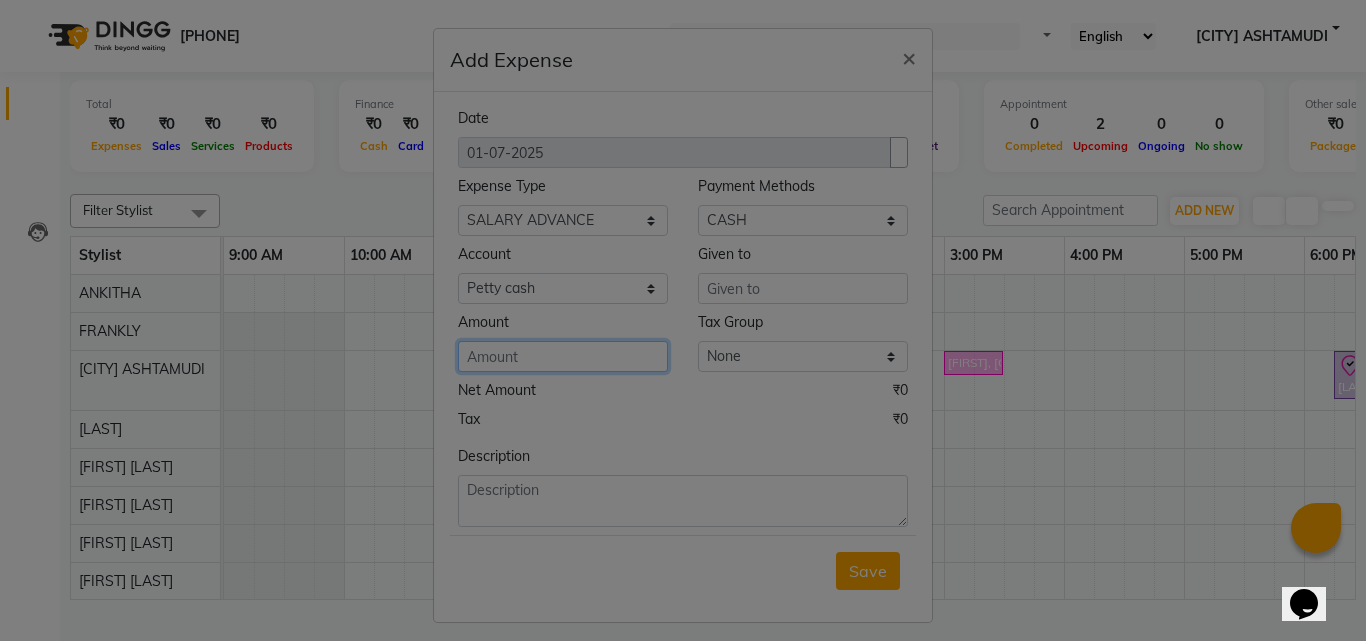 click at bounding box center [563, 356] 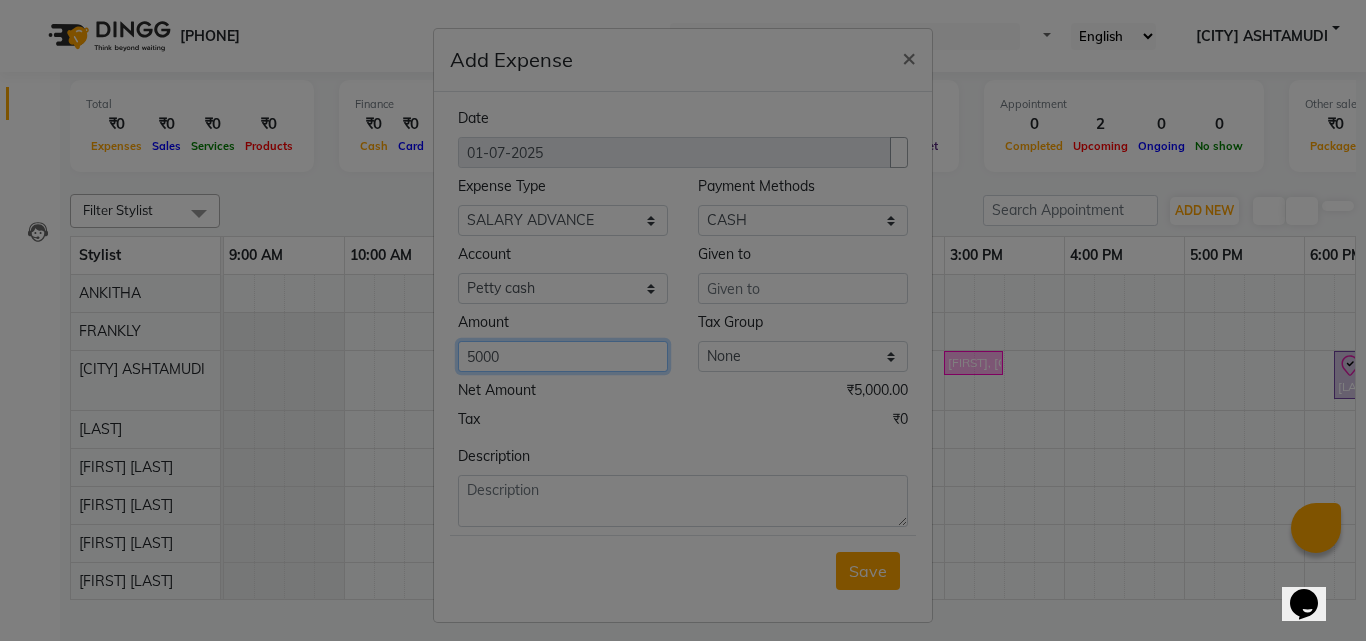 type on "5000" 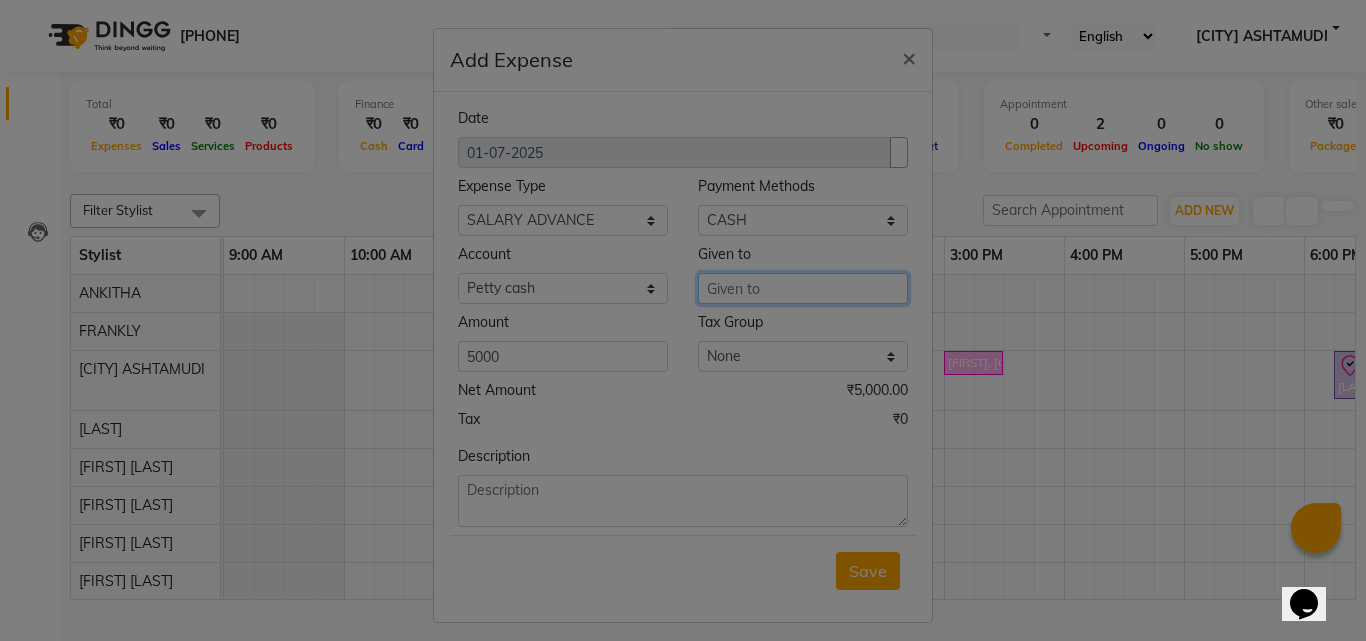 click at bounding box center [803, 288] 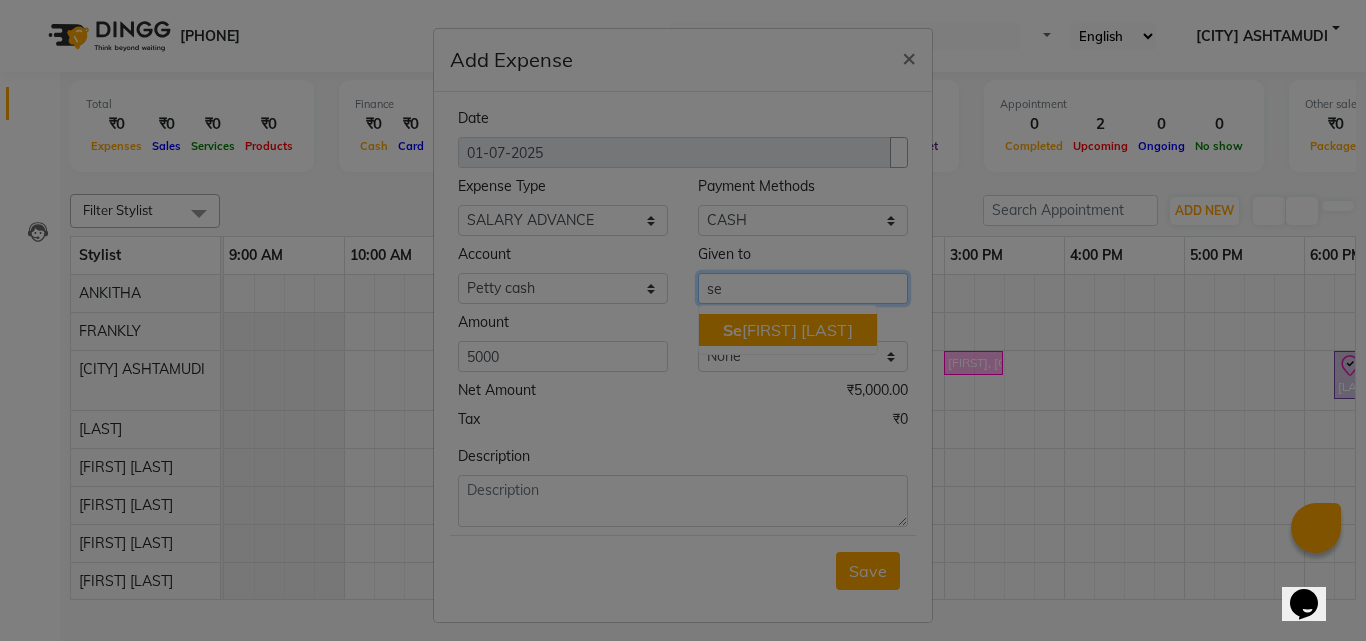 click on "[FIRST] [LAST]" at bounding box center [788, 330] 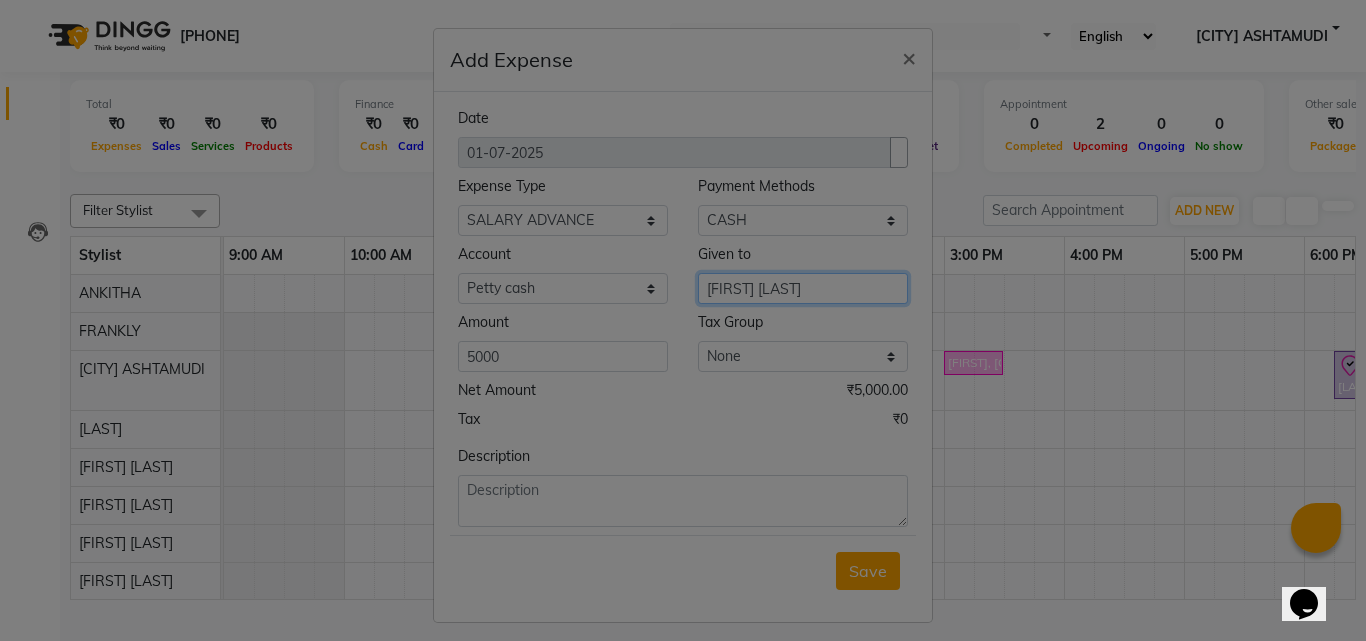 type on "[FIRST] [LAST]" 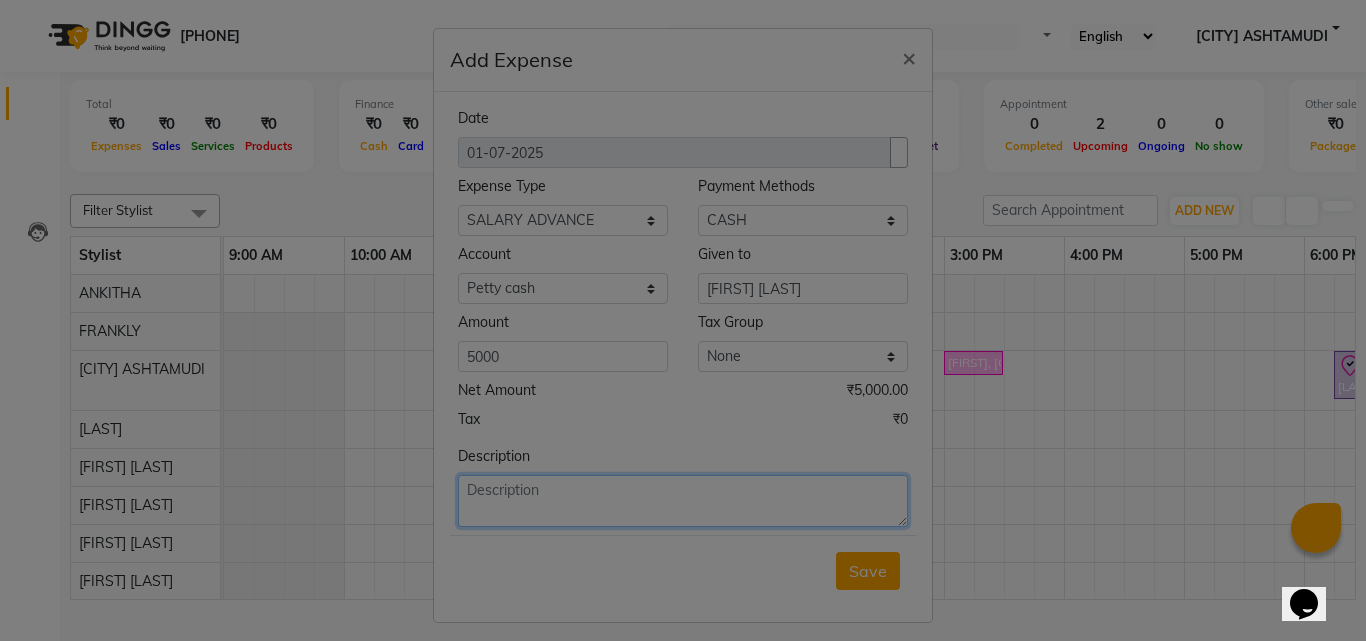 click at bounding box center [683, 501] 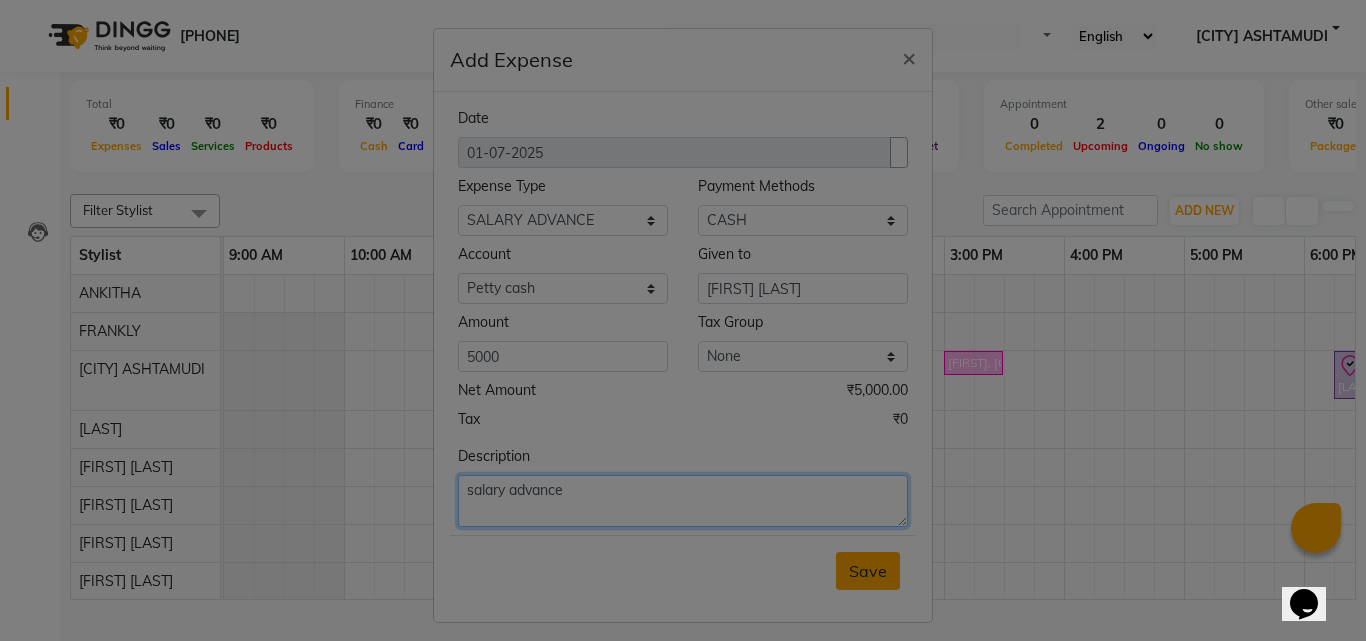 type on "salary advance" 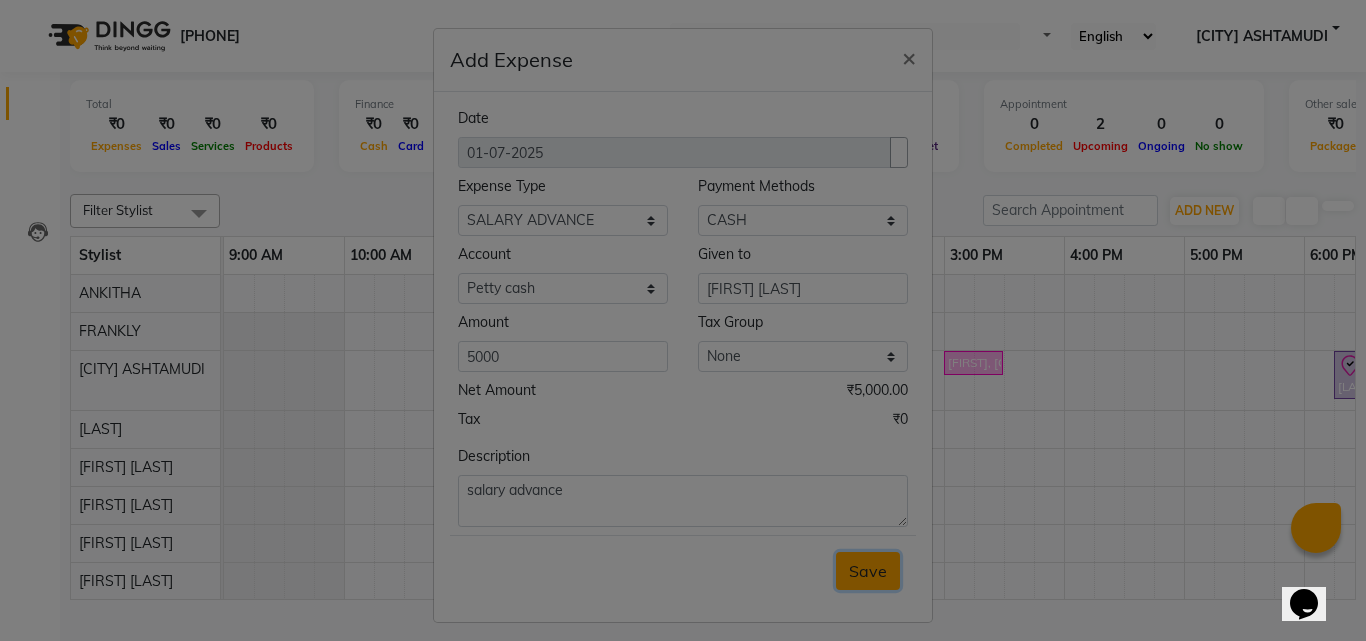 click on "Save" at bounding box center (868, 571) 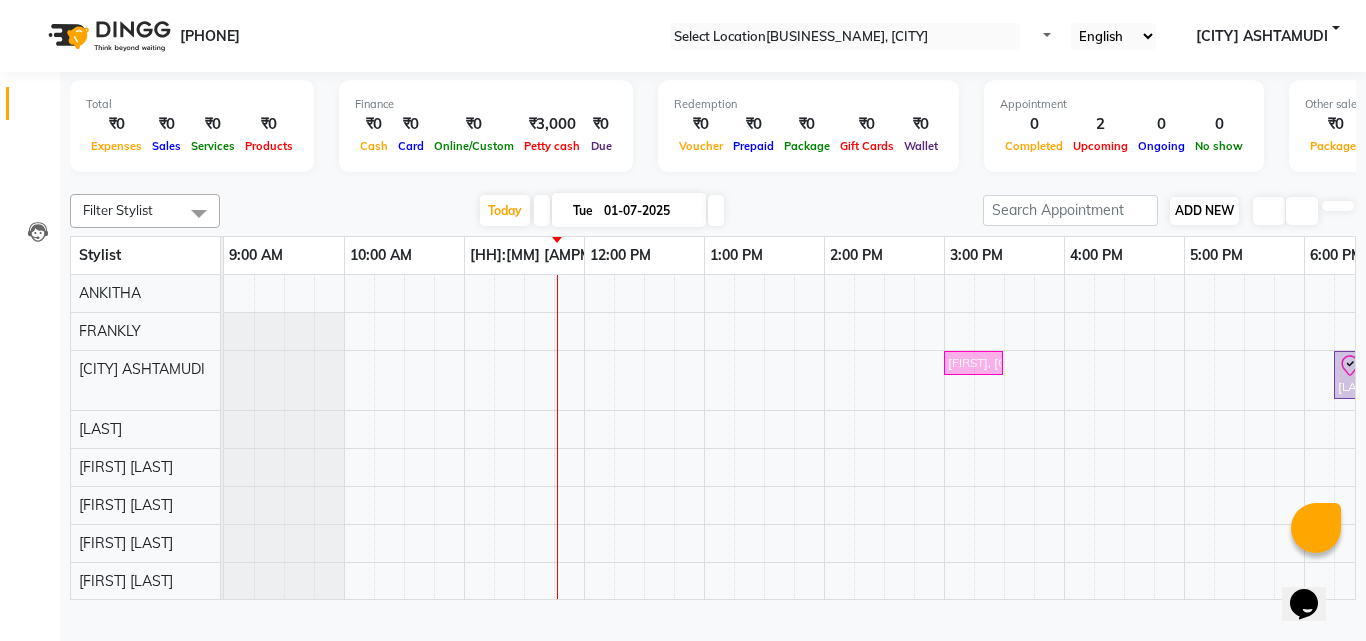 click on "ADD NEW Toggle Dropdown" at bounding box center [1204, 211] 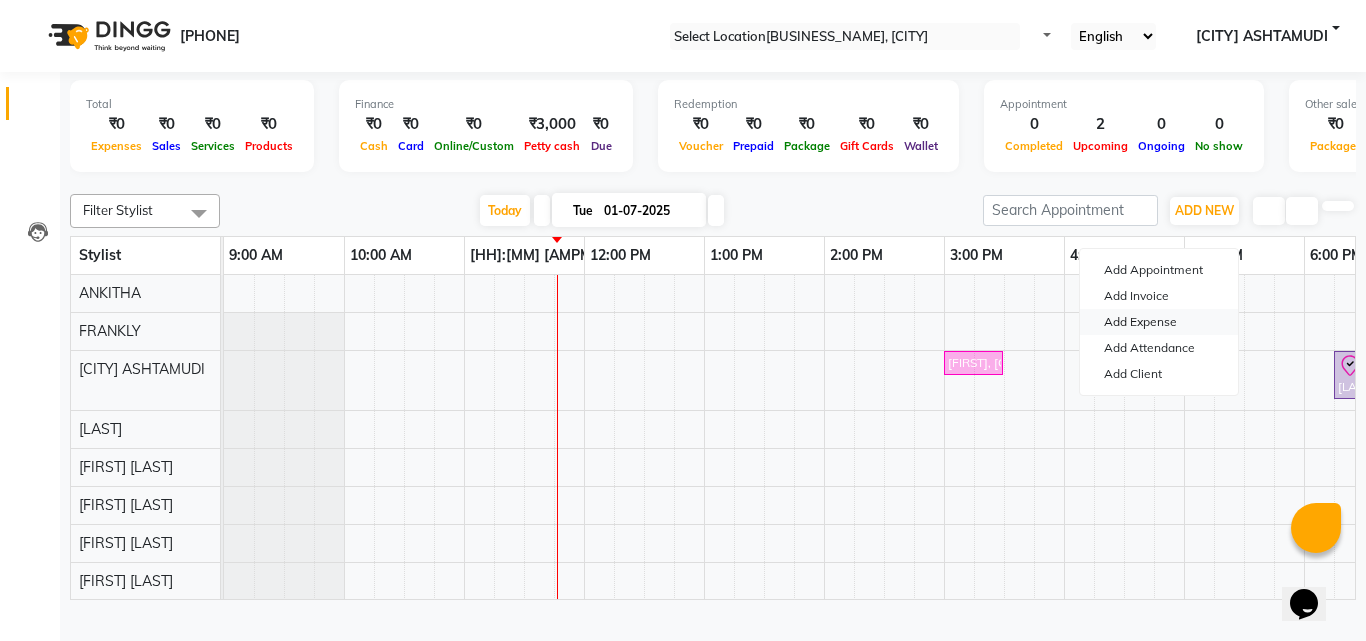 click on "Add Expense" at bounding box center [1159, 322] 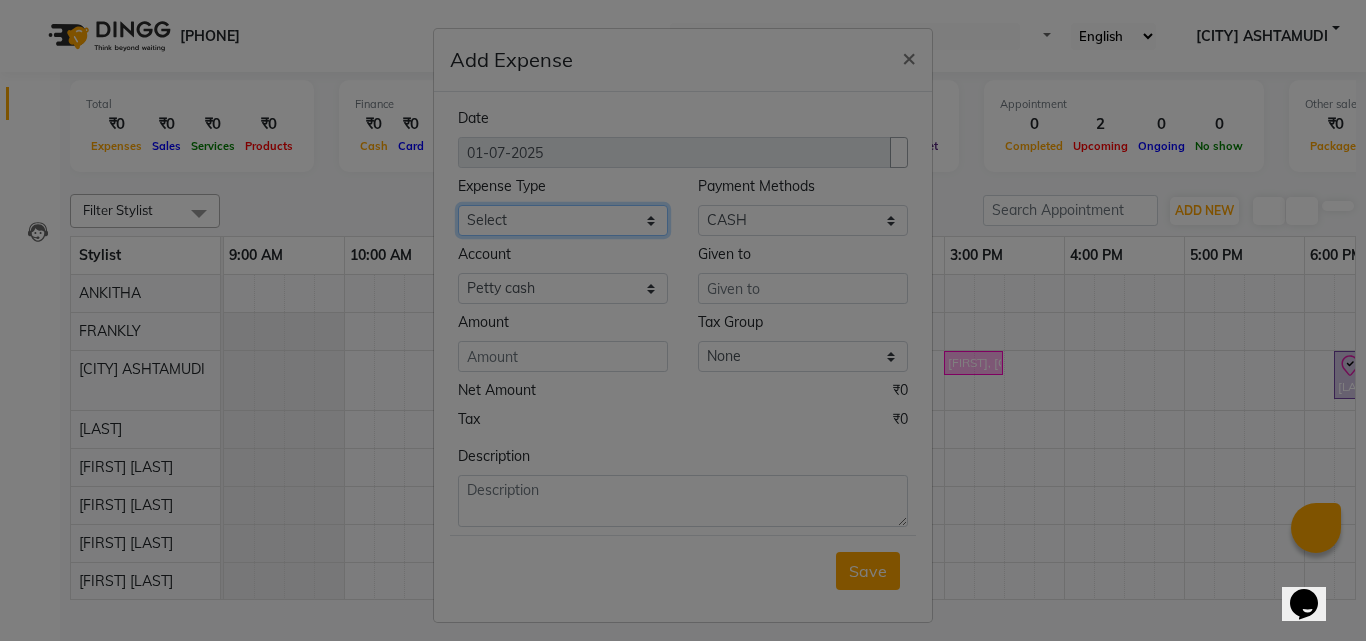 click on "Select ACCOMODATION EXPENSES ADVERTISEMENT SALES PROMOTIONAL EXPENSES Bonus BRIDAL ACCESSORIES REFUND BRIDAL COMMISSION BRIDAL FOOD BRIDAL INCENTIVES BRIDAL ORNAMENTS REFUND BRIDAL TA CASH DEPOSIT RAK BANK COMPUTER ACCESSORIES MOBILE PHONE Donation and Charity Expenses ELECTRICITY CHARGES ELECTRONICS FITTINGS Event Expense FISH FOOD EXPENSES FOOD REFRESHMENT FOR CLIENTS FOOD REFRESHMENT FOR STAFFS Freight And Forwarding Charges FUEL FOR GENERATOR FURNITURE AND EQUIPMENTS Gifts for Clients GIFTS FOR STAFFS GOKULAM CHITS HOSTEL RENT LAUNDRY EXPENSES LICENSE OTHER FEES LOADING UNLOADING CHARGES Medical Expenses MEHNDI PAYMENTS MISCELLANEOUS EXPENSES NEWSPAPER PERIODICALS Ornaments Maintenance Expense OVERTIME ALLOWANCES Payment For Pest Control Perfomance based incentives POSTAGE COURIER CHARGES Printing PRINTING STATIONERY EXPENSES PROFESSIONAL TAX REPAIRS MAINTENANCE ROUND OFF Salary SALARY ADVANCE Sales Incentives Membership Card SALES INCENTIVES PRODUCT SALES INCENTIVES SERVICES SALON ESSENTIALS SALON RENT" at bounding box center (563, 220) 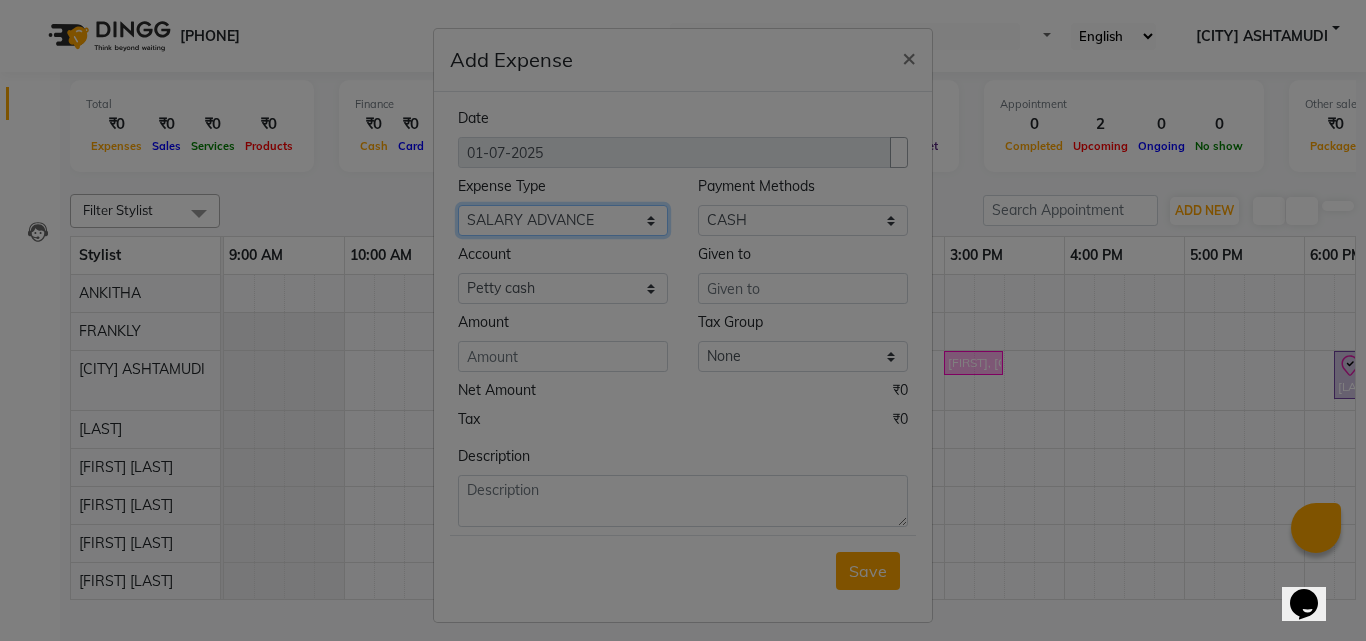 click on "Select ACCOMODATION EXPENSES ADVERTISEMENT SALES PROMOTIONAL EXPENSES Bonus BRIDAL ACCESSORIES REFUND BRIDAL COMMISSION BRIDAL FOOD BRIDAL INCENTIVES BRIDAL ORNAMENTS REFUND BRIDAL TA CASH DEPOSIT RAK BANK COMPUTER ACCESSORIES MOBILE PHONE Donation and Charity Expenses ELECTRICITY CHARGES ELECTRONICS FITTINGS Event Expense FISH FOOD EXPENSES FOOD REFRESHMENT FOR CLIENTS FOOD REFRESHMENT FOR STAFFS Freight And Forwarding Charges FUEL FOR GENERATOR FURNITURE AND EQUIPMENTS Gifts for Clients GIFTS FOR STAFFS GOKULAM CHITS HOSTEL RENT LAUNDRY EXPENSES LICENSE OTHER FEES LOADING UNLOADING CHARGES Medical Expenses MEHNDI PAYMENTS MISCELLANEOUS EXPENSES NEWSPAPER PERIODICALS Ornaments Maintenance Expense OVERTIME ALLOWANCES Payment For Pest Control Perfomance based incentives POSTAGE COURIER CHARGES Printing PRINTING STATIONERY EXPENSES PROFESSIONAL TAX REPAIRS MAINTENANCE ROUND OFF Salary SALARY ADVANCE Sales Incentives Membership Card SALES INCENTIVES PRODUCT SALES INCENTIVES SERVICES SALON ESSENTIALS SALON RENT" at bounding box center [563, 220] 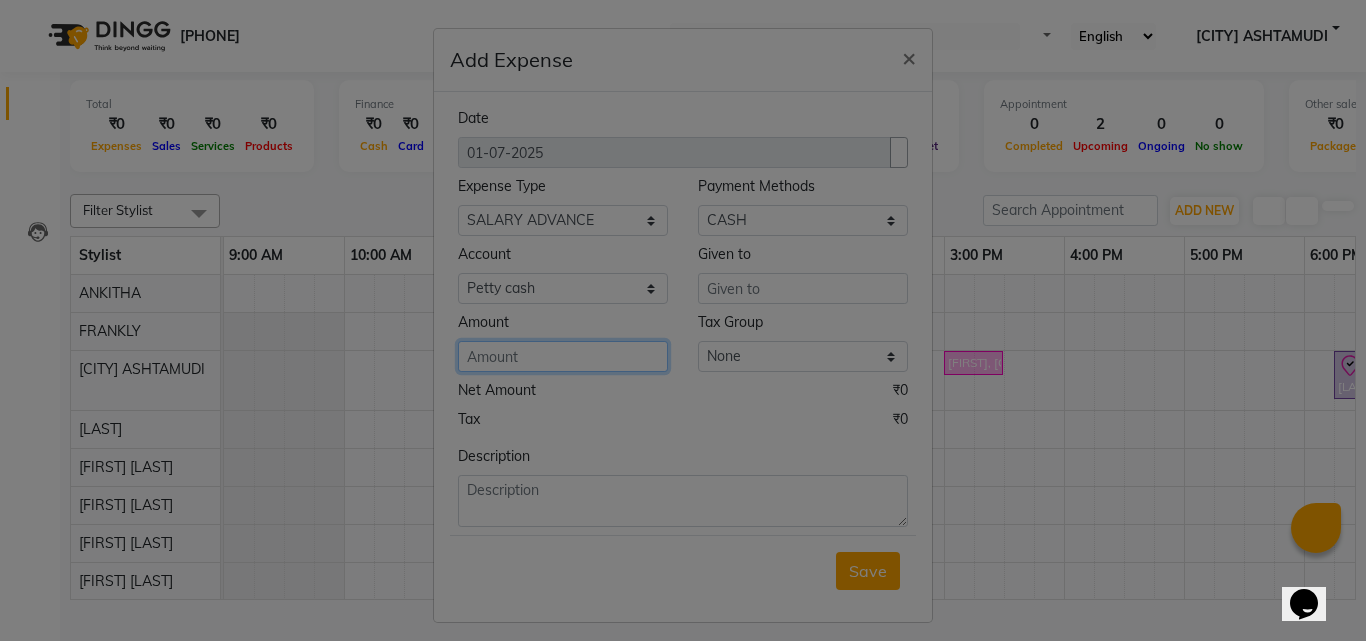 click at bounding box center [563, 356] 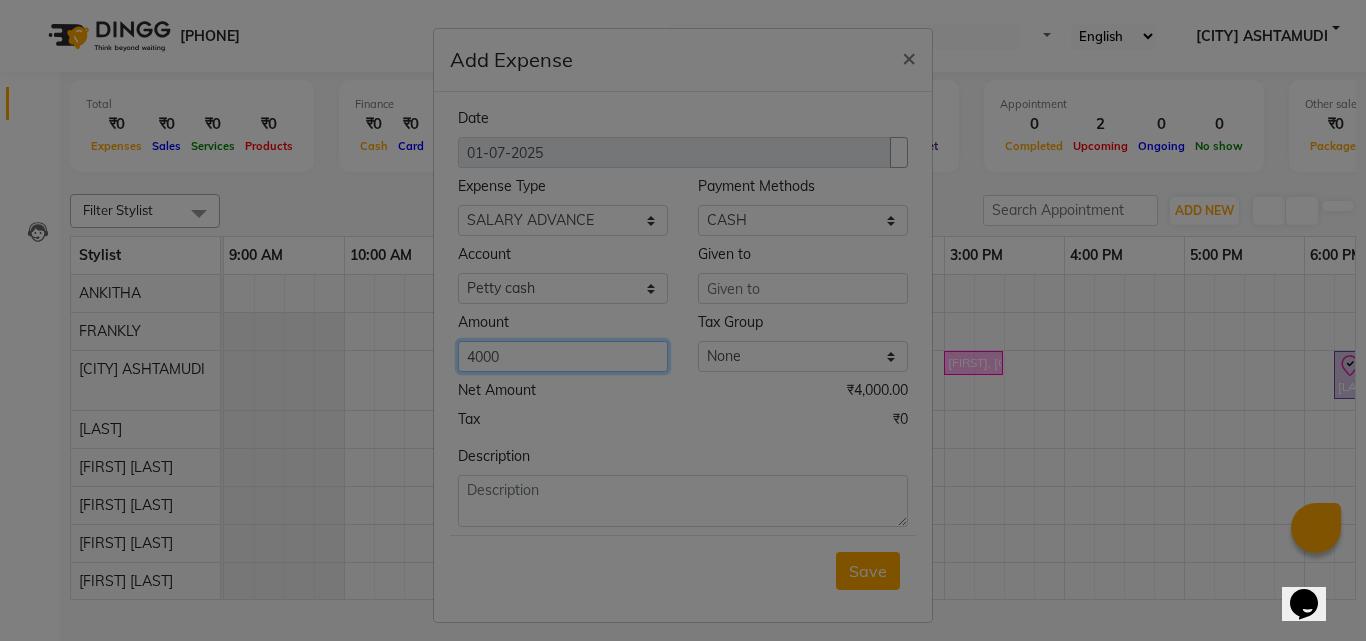 type on "4000" 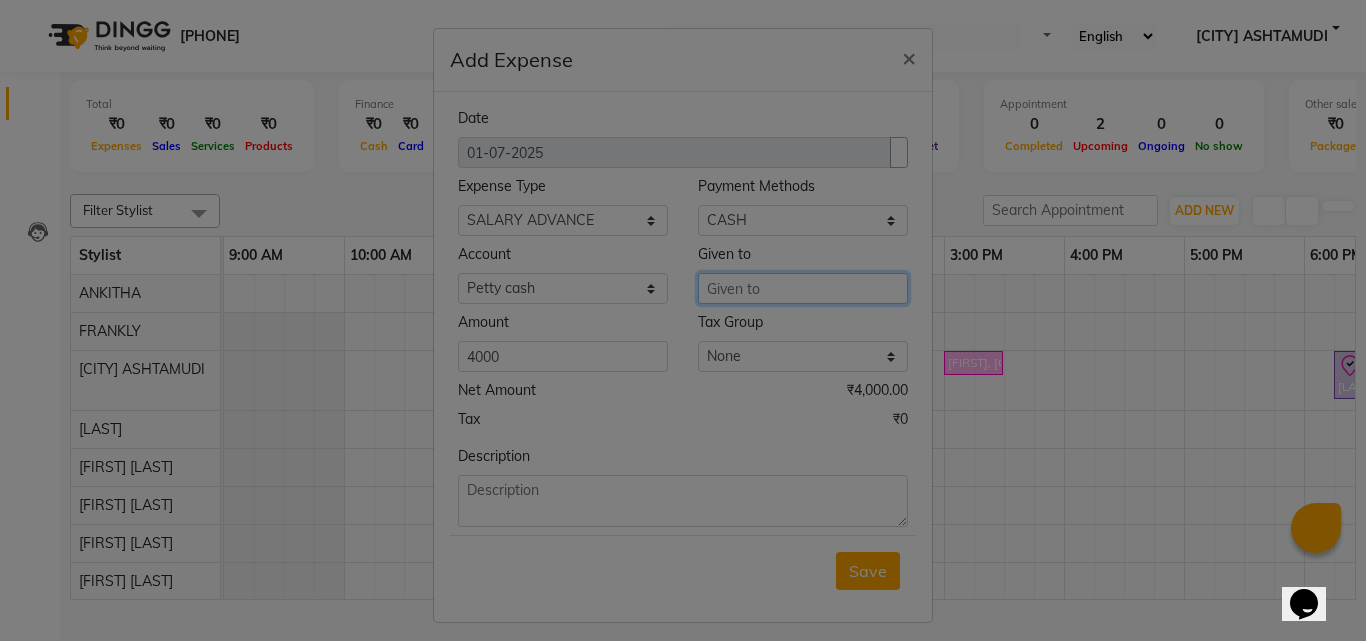 click at bounding box center [803, 288] 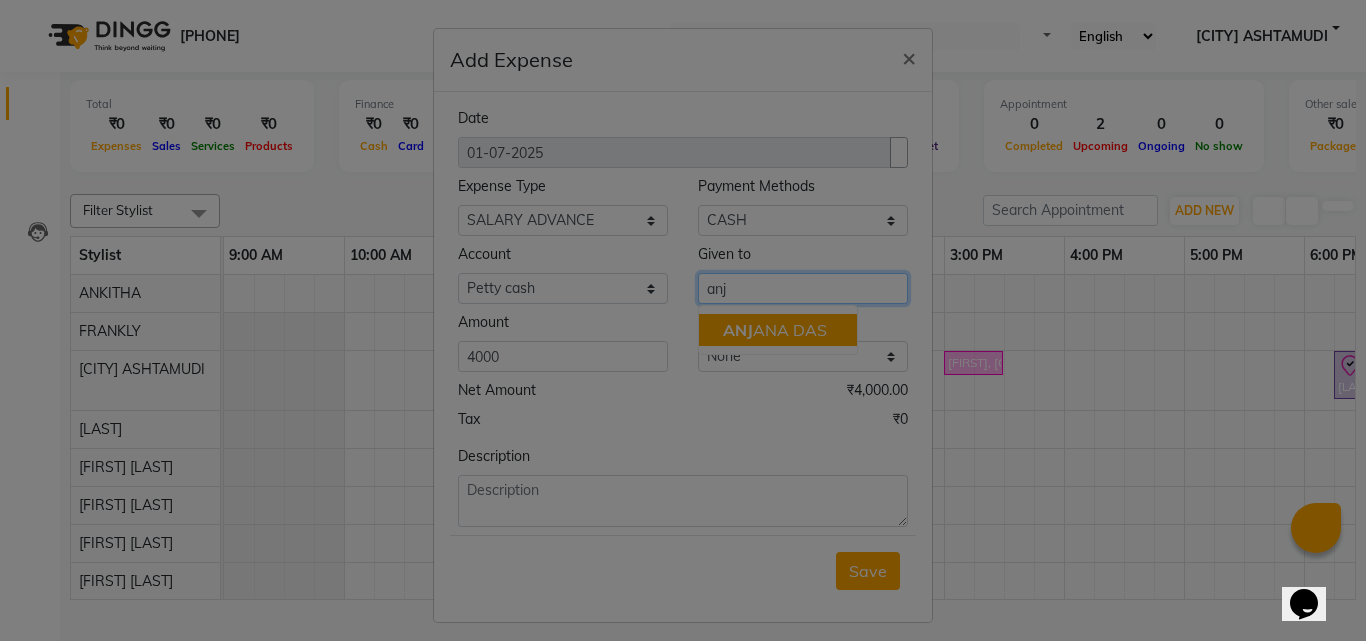 click on "[FIRST] [LAST]" at bounding box center [775, 330] 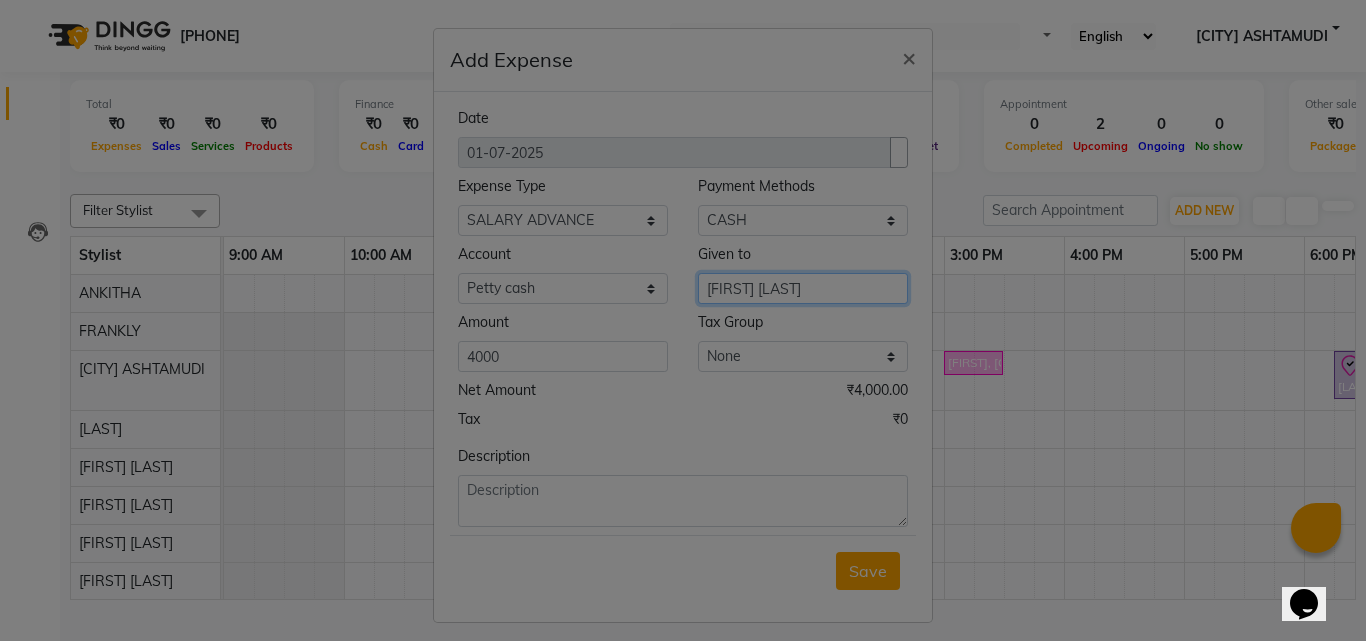 type on "[FIRST] [LAST]" 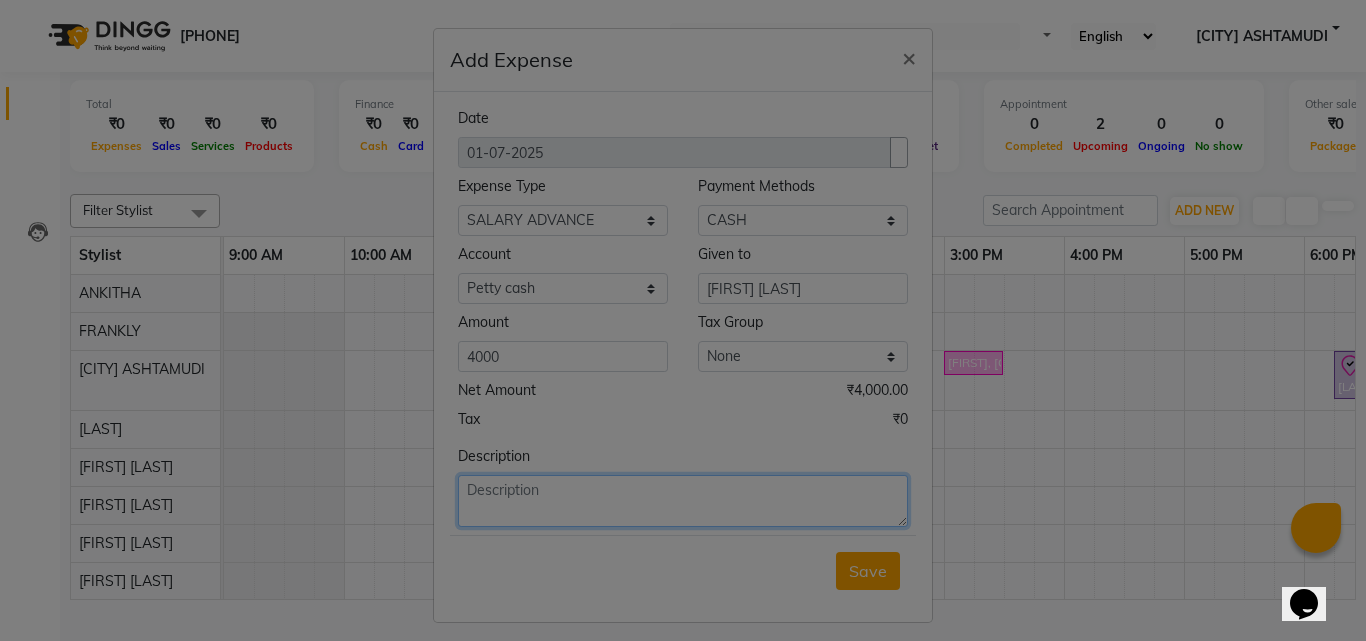 click at bounding box center [683, 501] 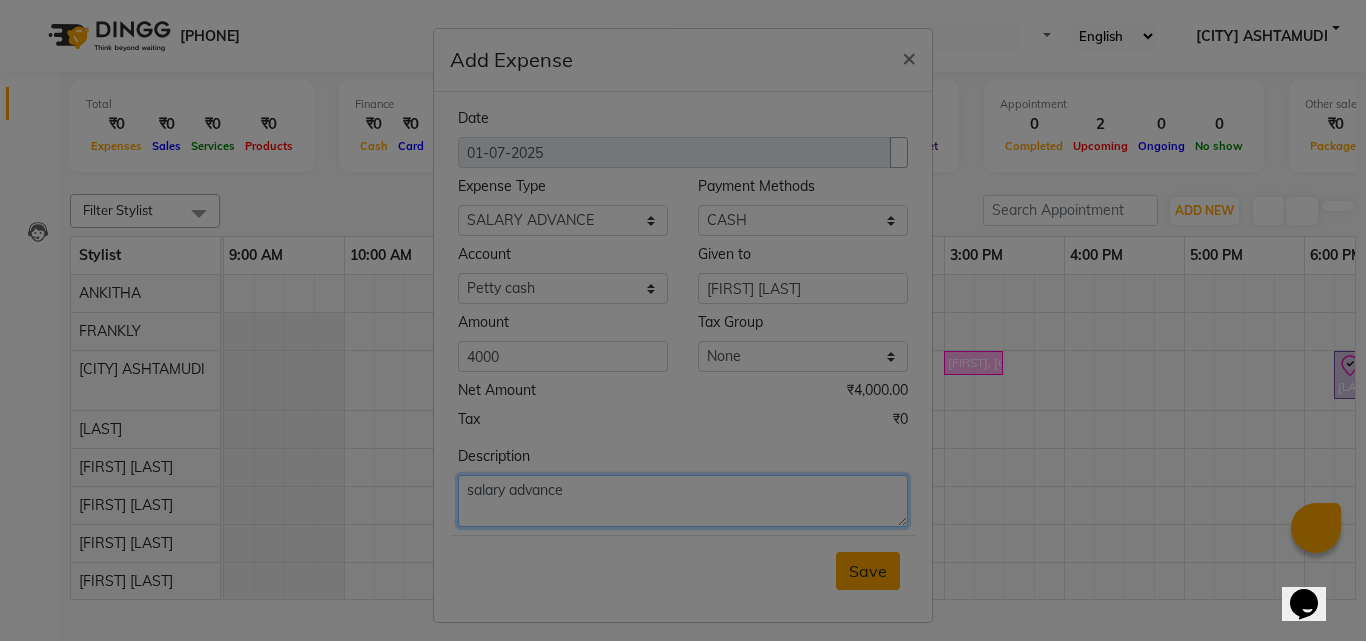type on "salary advance" 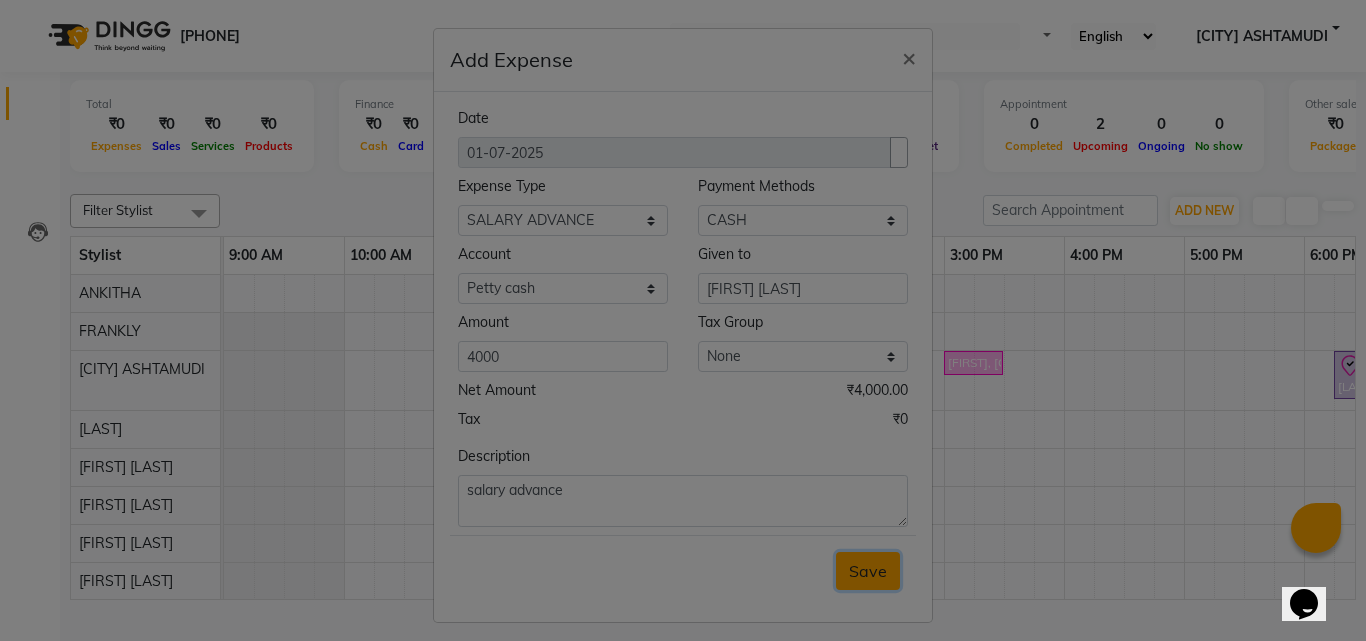 click on "Save" at bounding box center (868, 571) 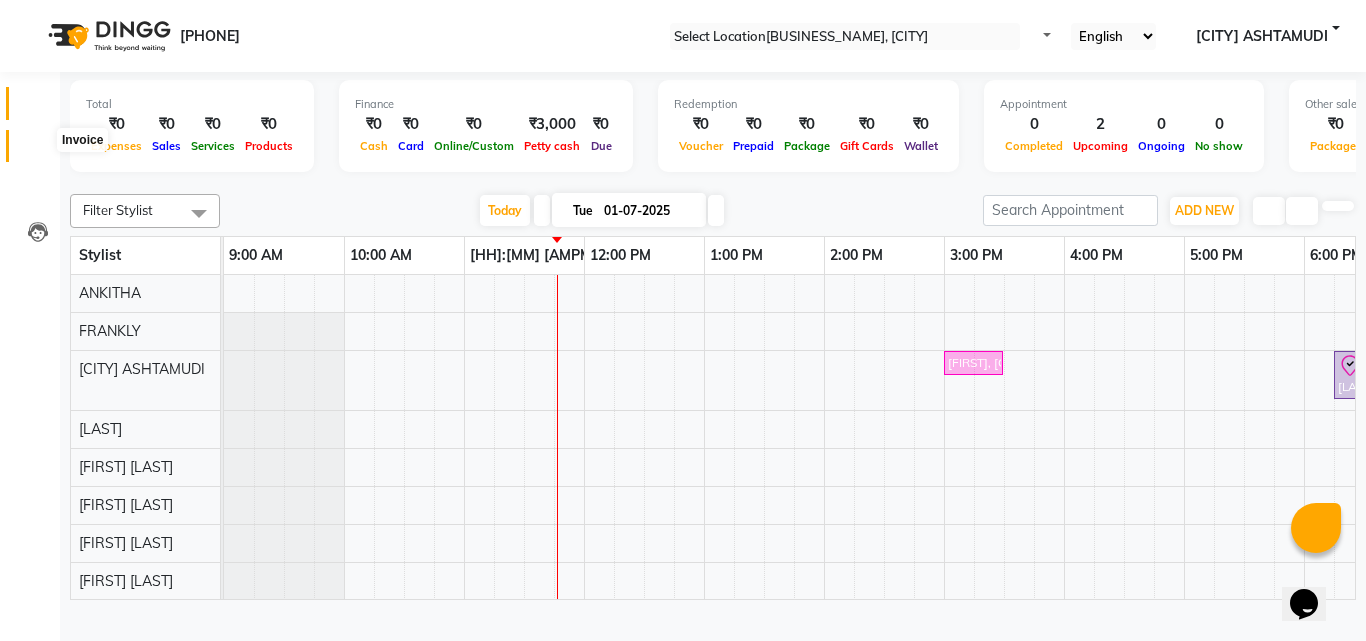 click at bounding box center (38, 151) 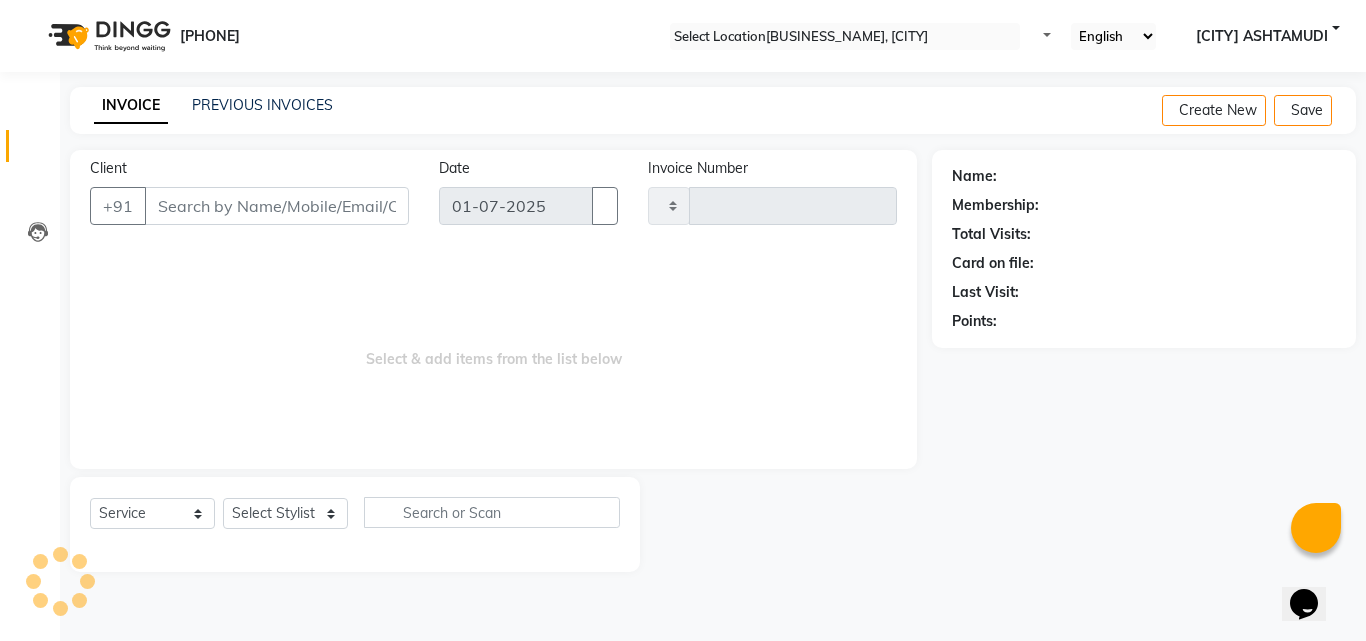 click at bounding box center (38, 151) 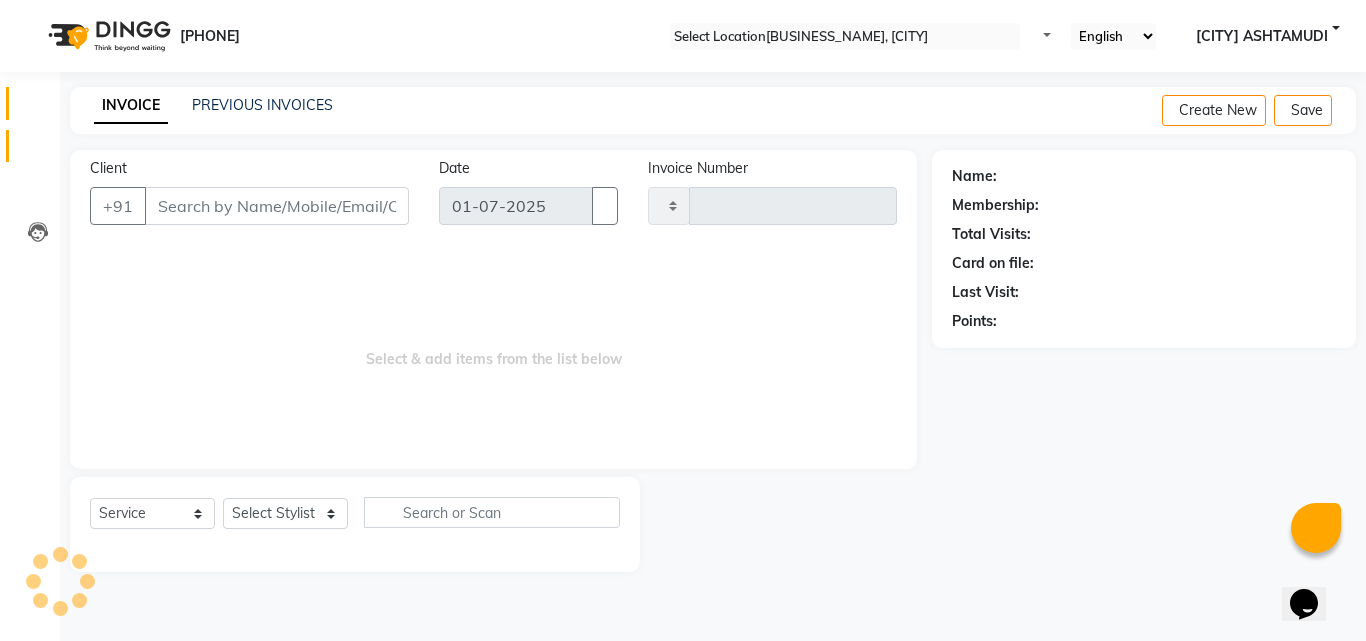 click at bounding box center [37, 108] 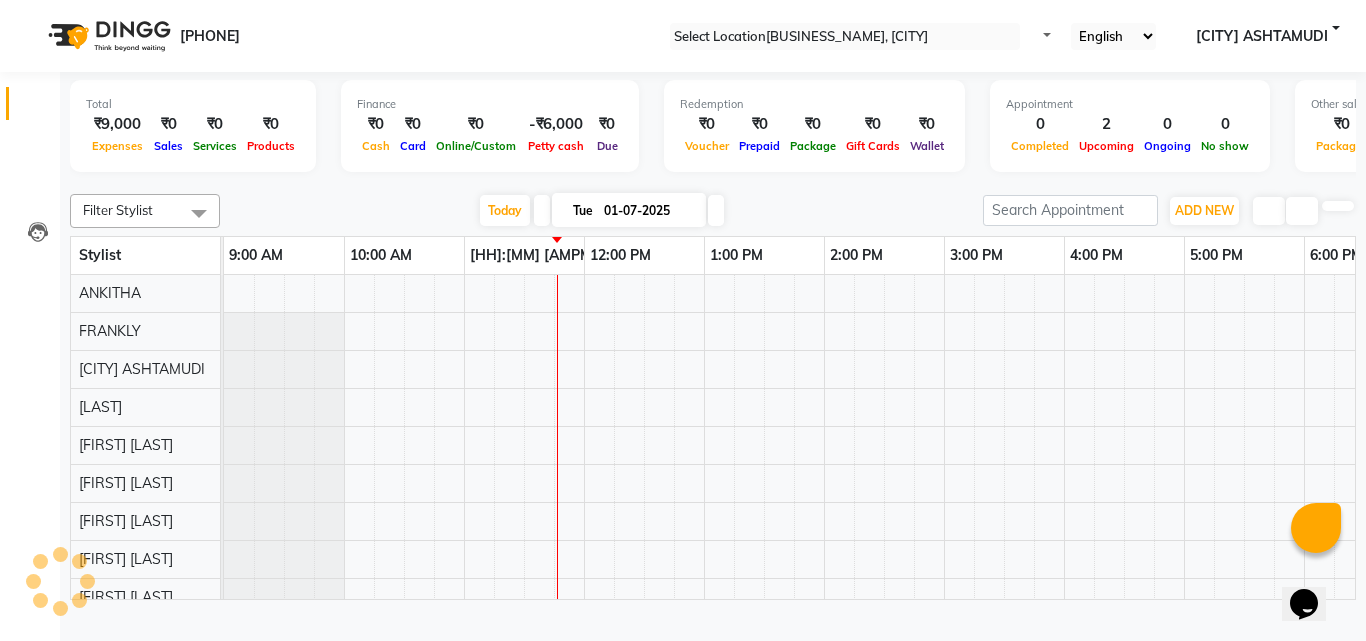 scroll, scrollTop: 0, scrollLeft: 0, axis: both 